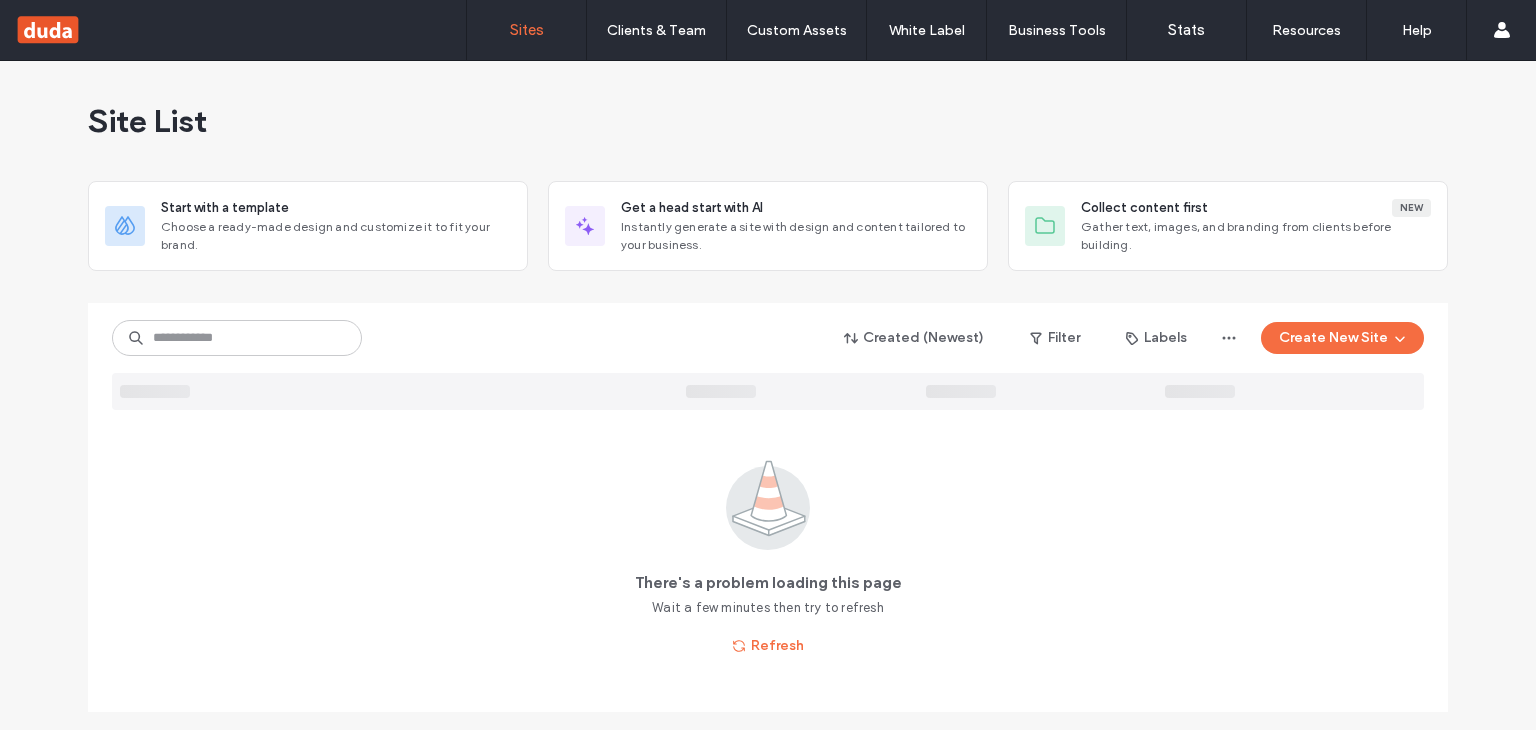 scroll, scrollTop: 0, scrollLeft: 0, axis: both 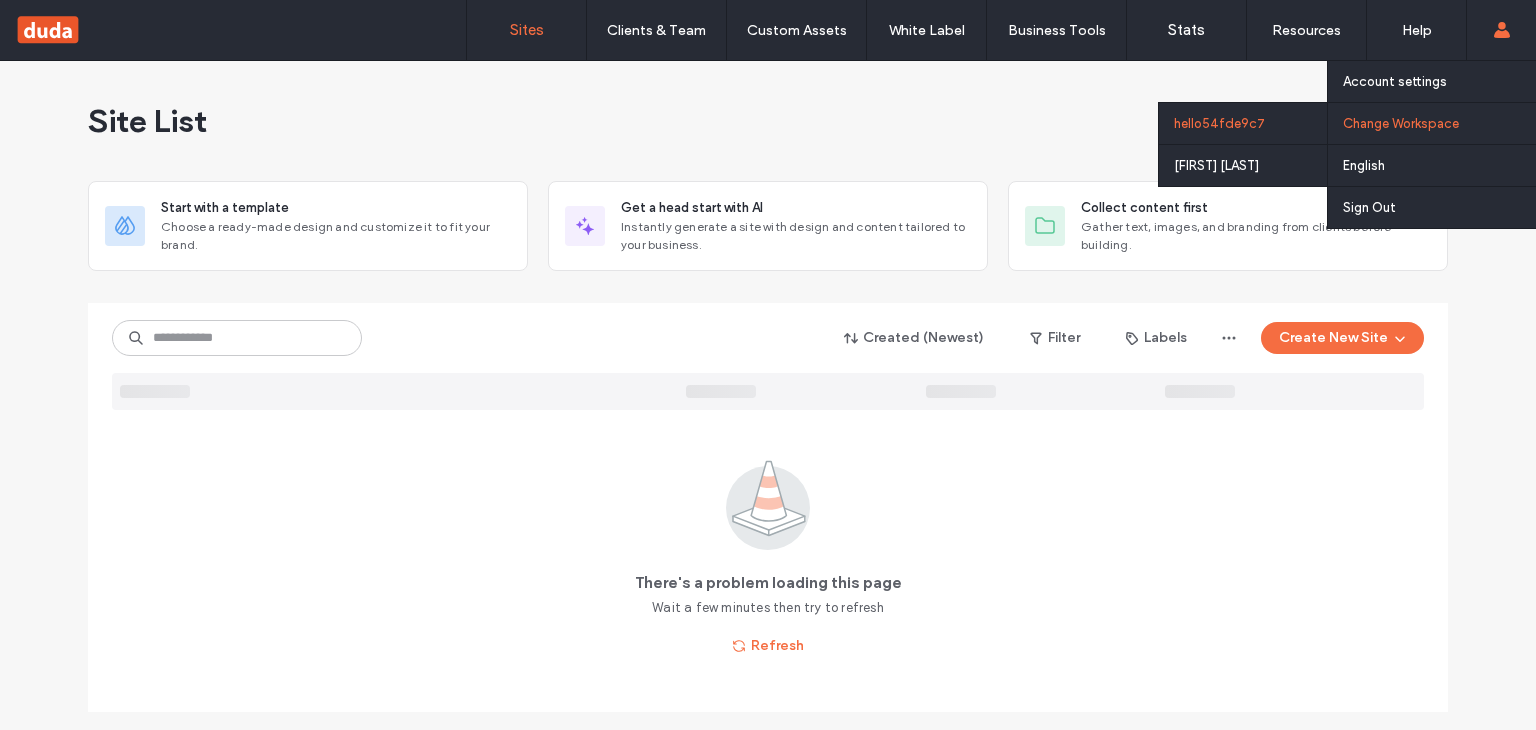 click on "hello54fde9c7" at bounding box center [1243, 123] 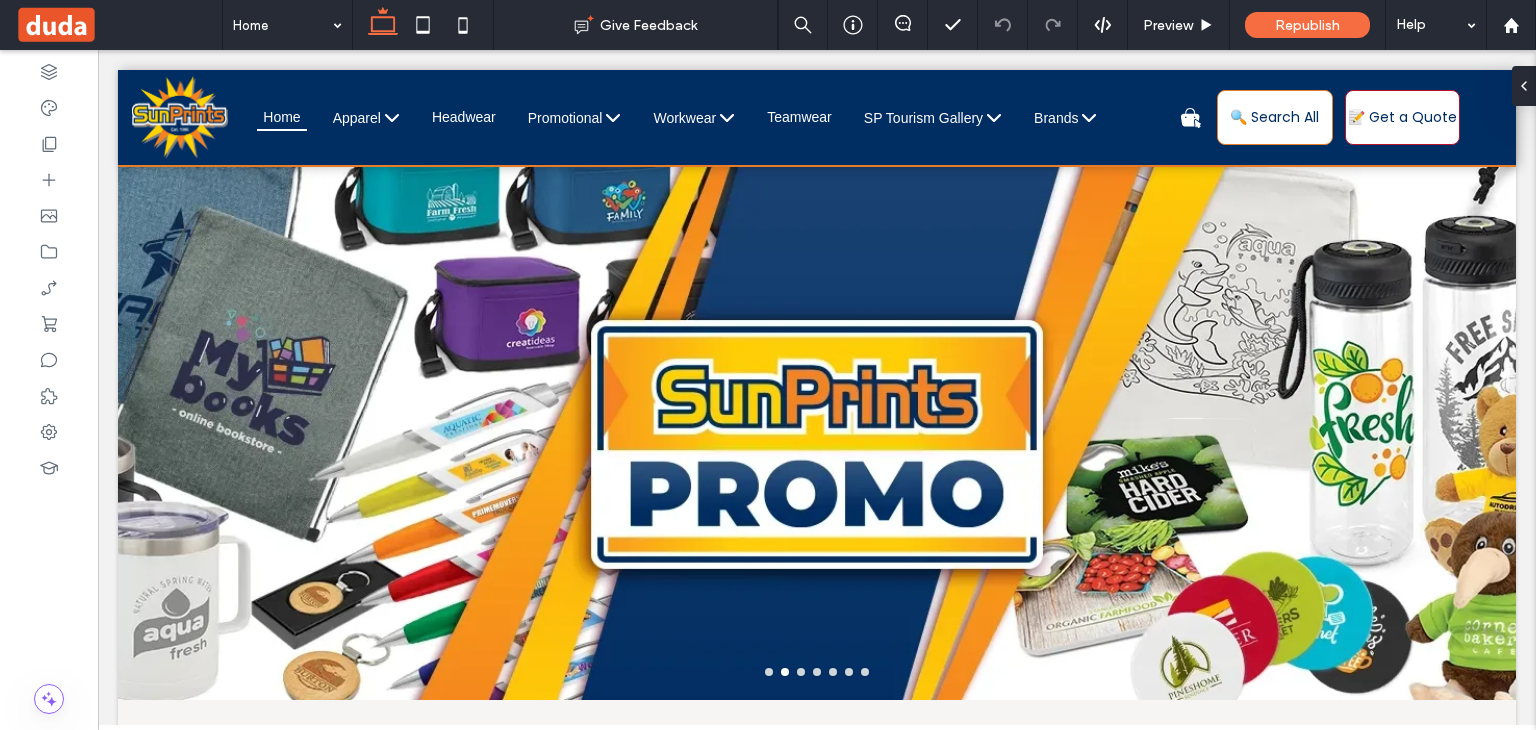 scroll, scrollTop: 0, scrollLeft: 0, axis: both 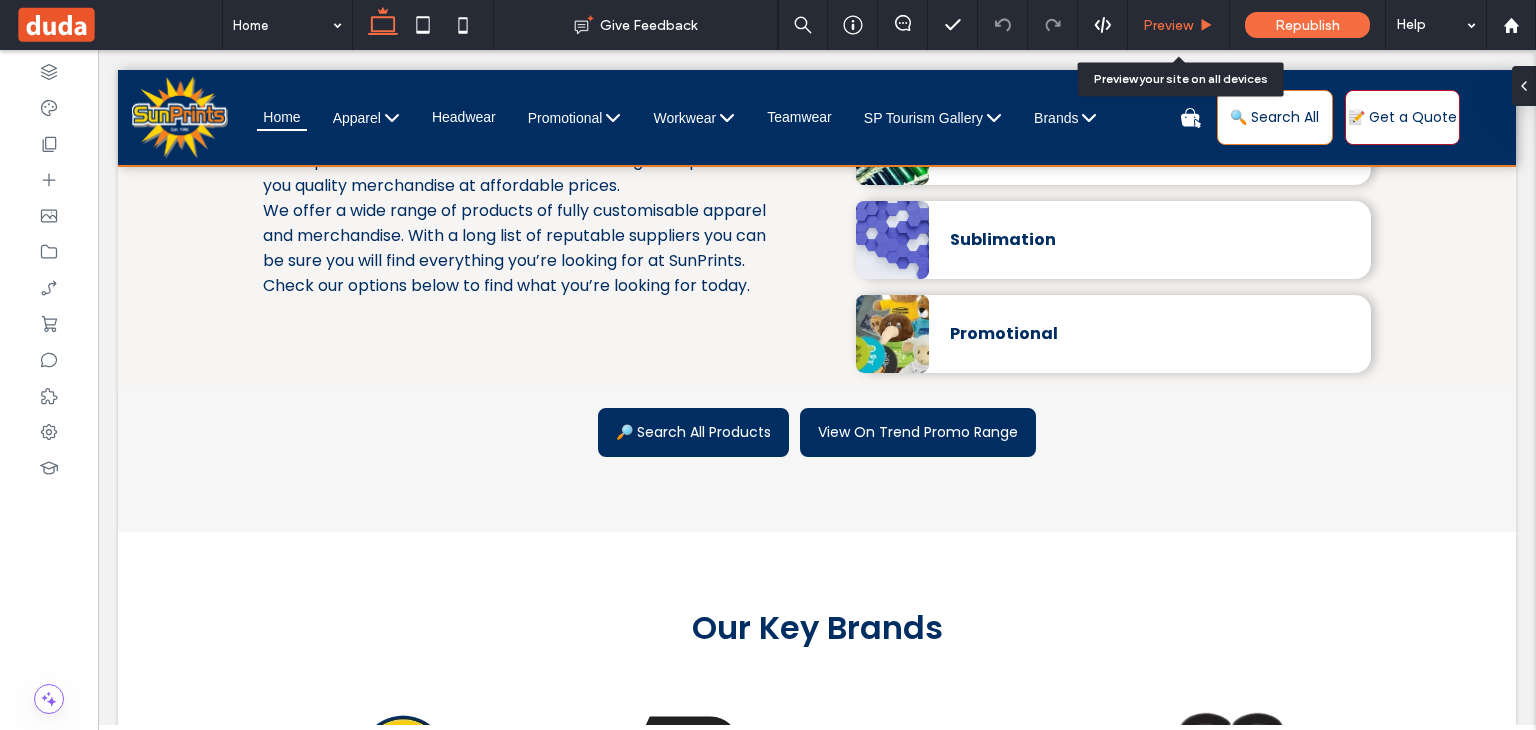 click on "Preview" at bounding box center [1168, 25] 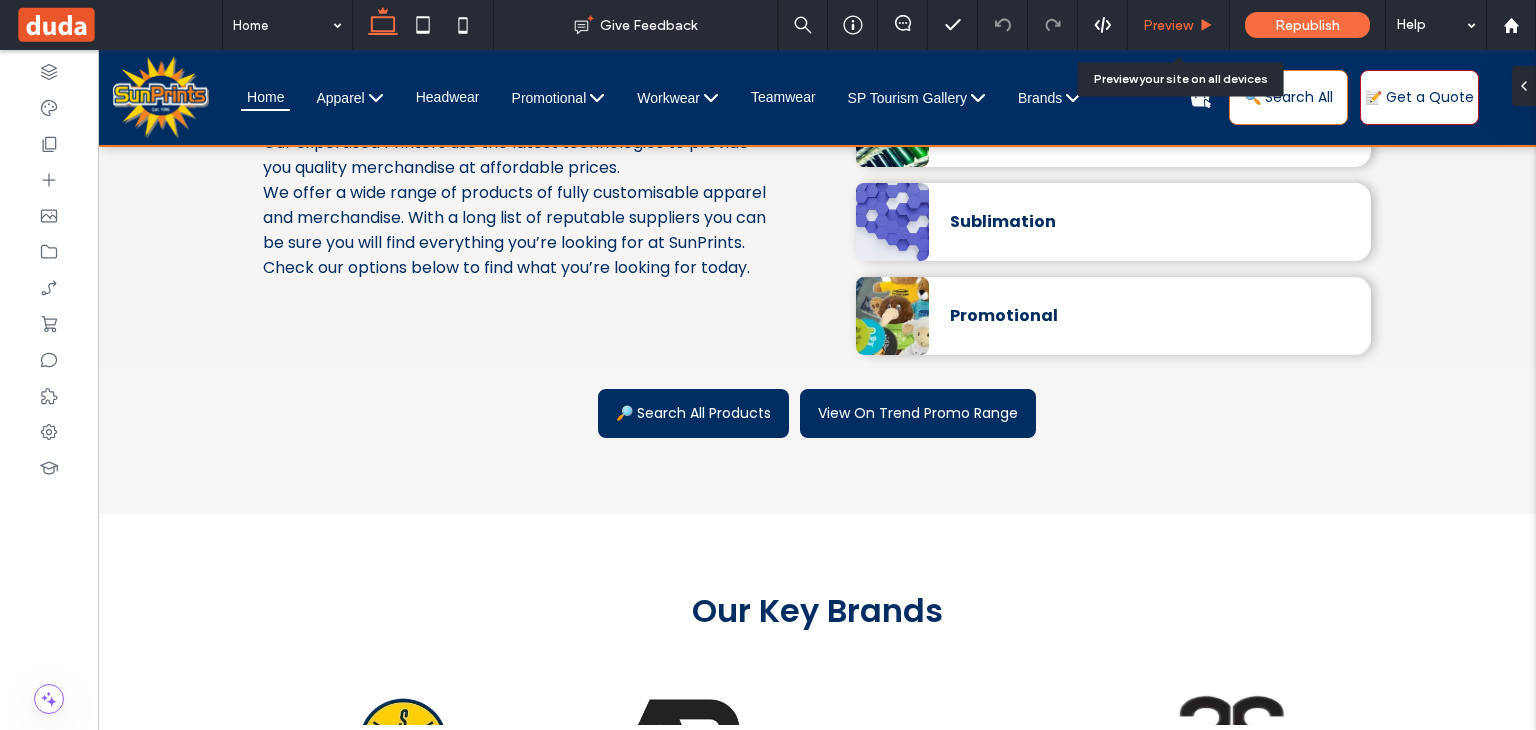 scroll, scrollTop: 815, scrollLeft: 0, axis: vertical 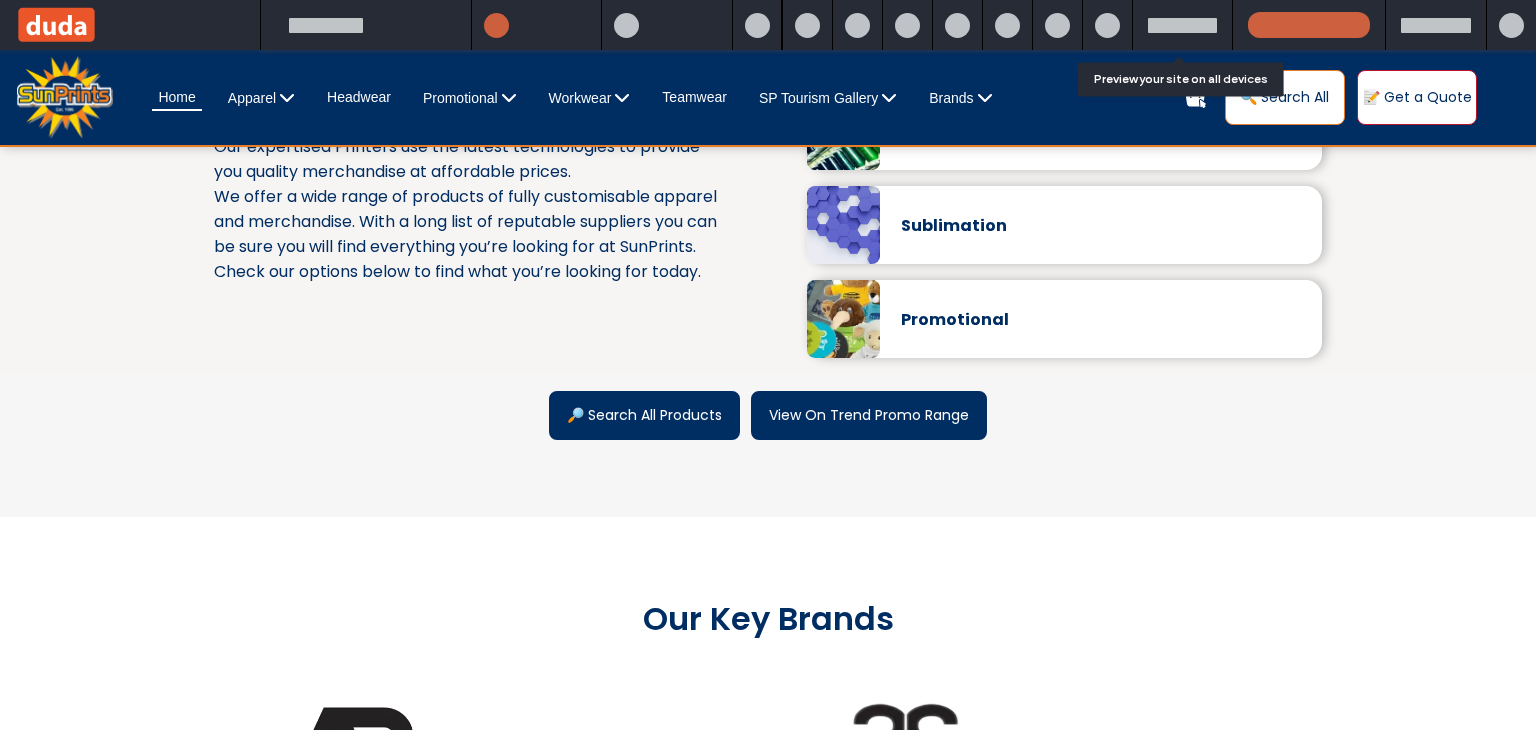 click on "🔍 Search All" at bounding box center [1284, 97] 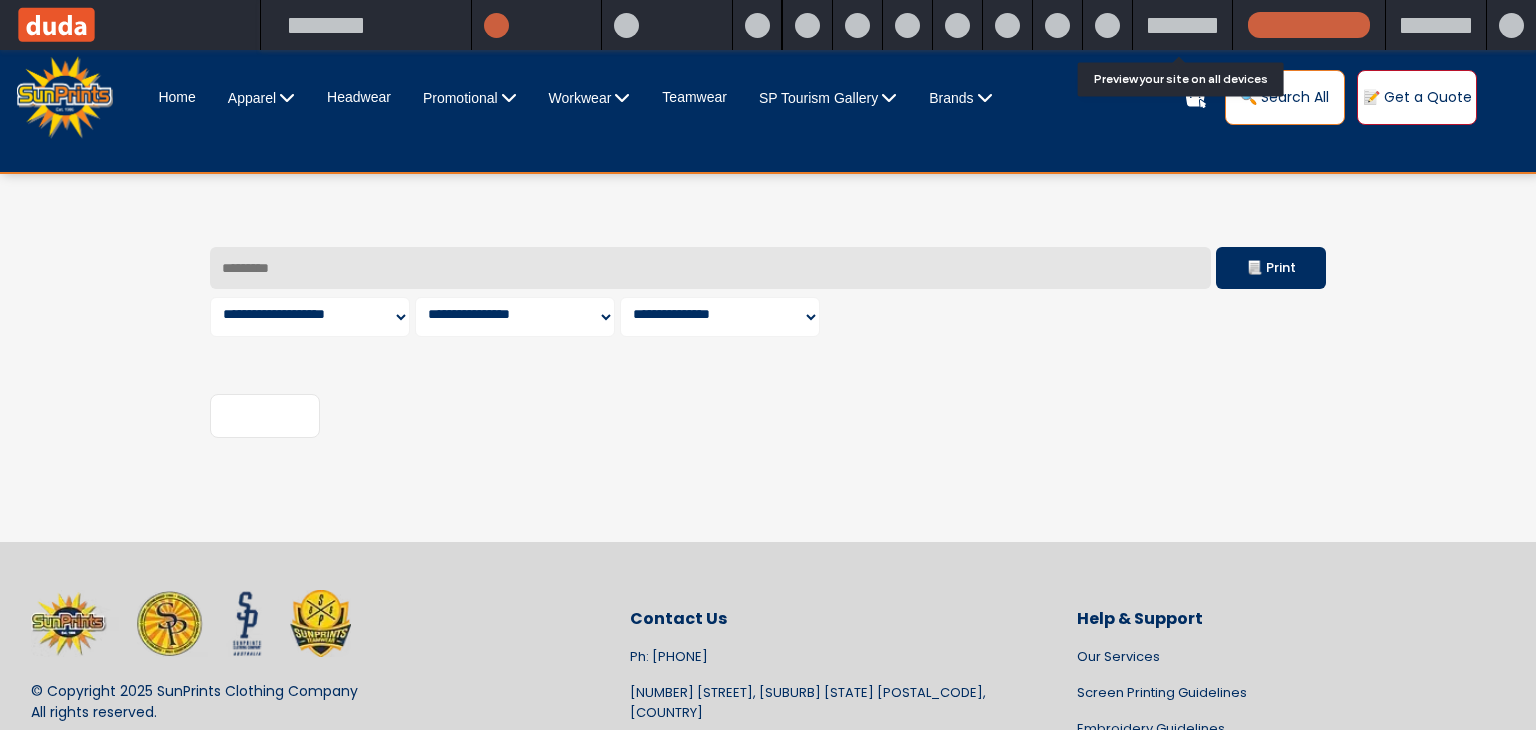 scroll, scrollTop: 0, scrollLeft: 0, axis: both 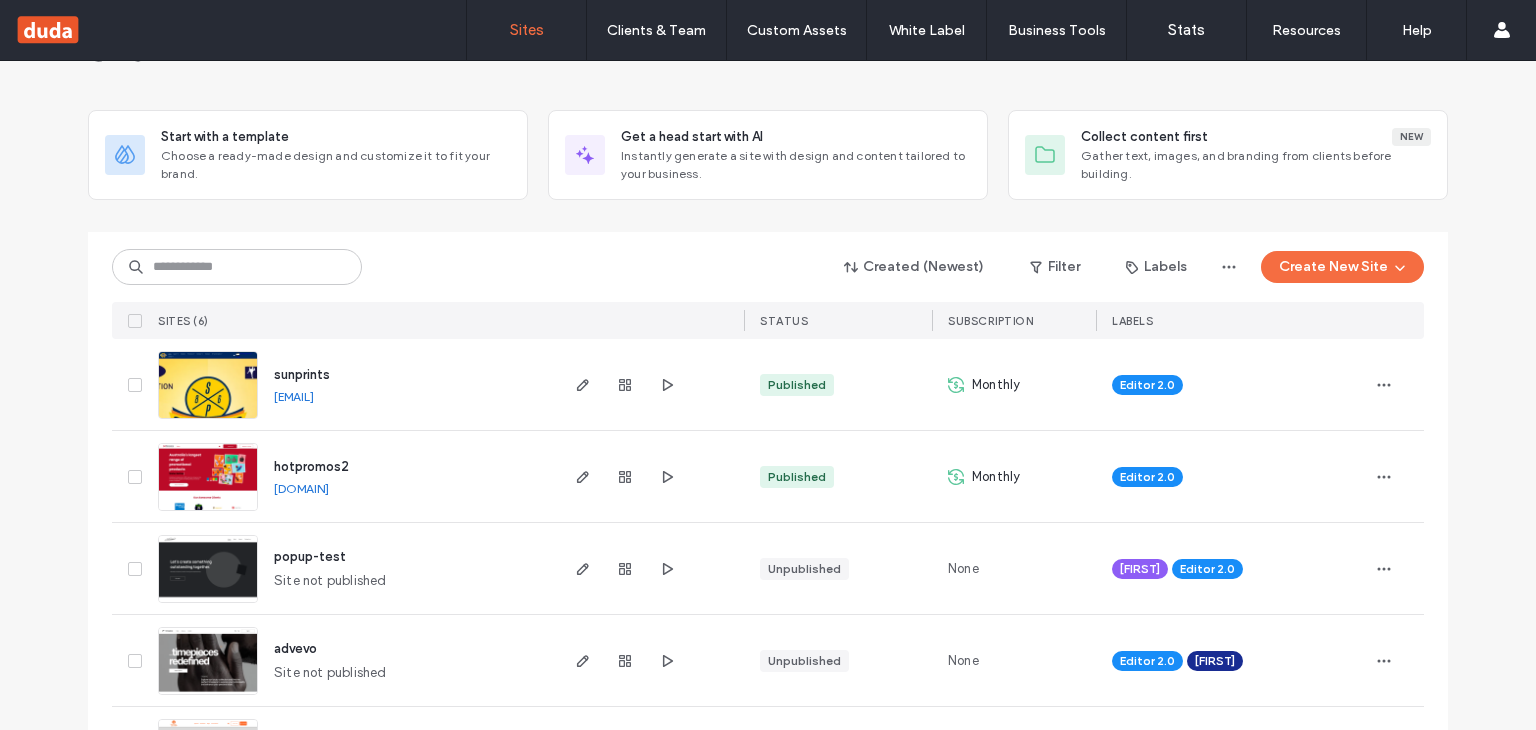 click on "[EMAIL]" at bounding box center [294, 396] 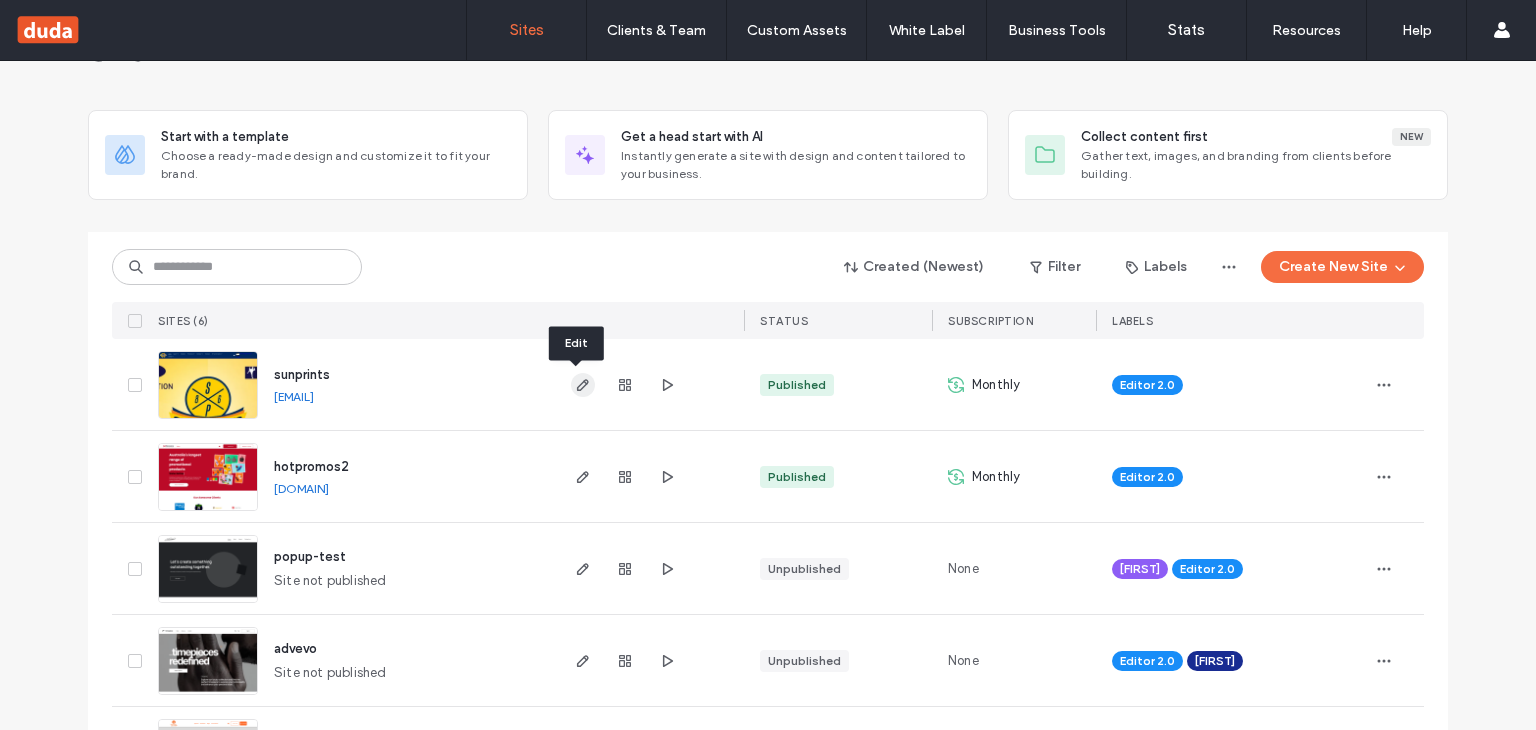 click 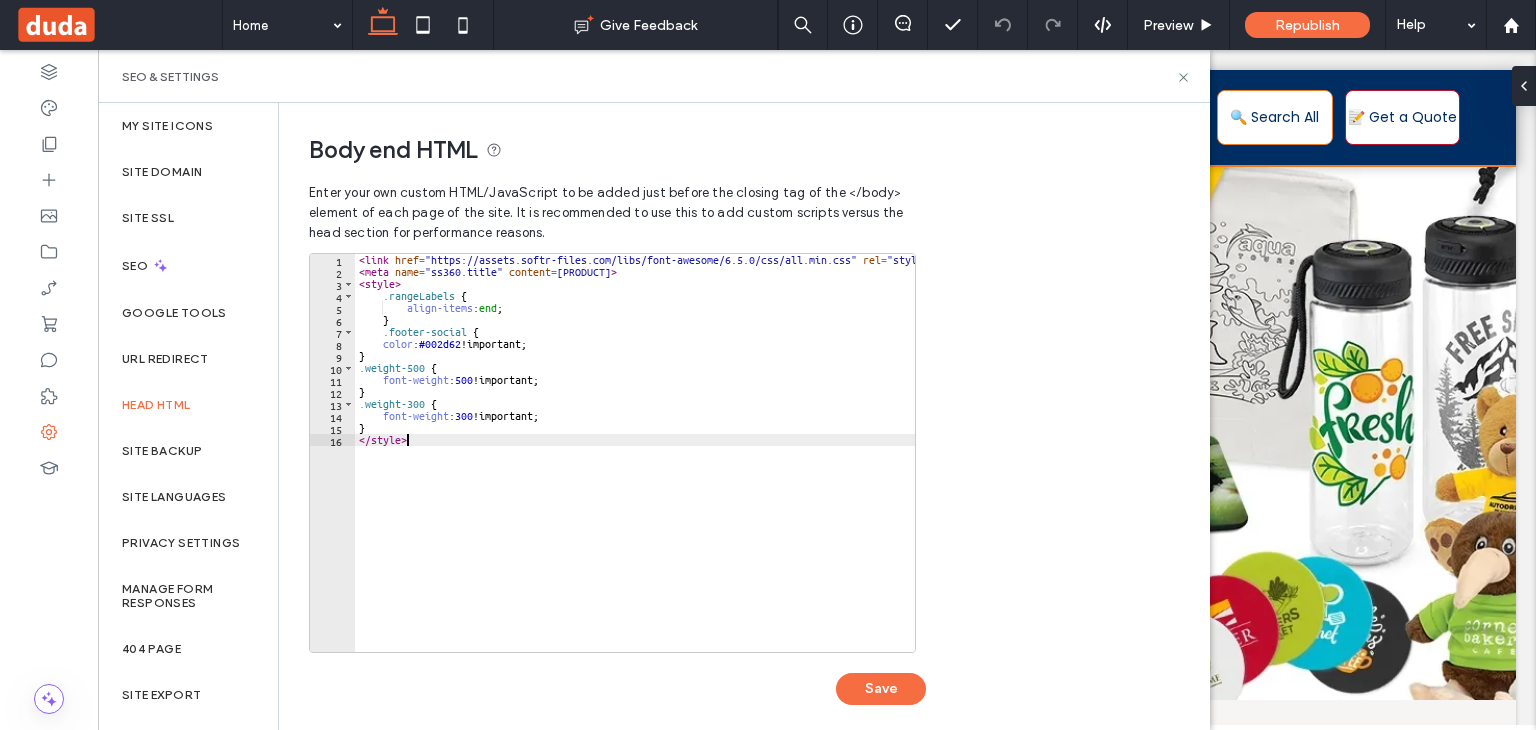scroll, scrollTop: 0, scrollLeft: 0, axis: both 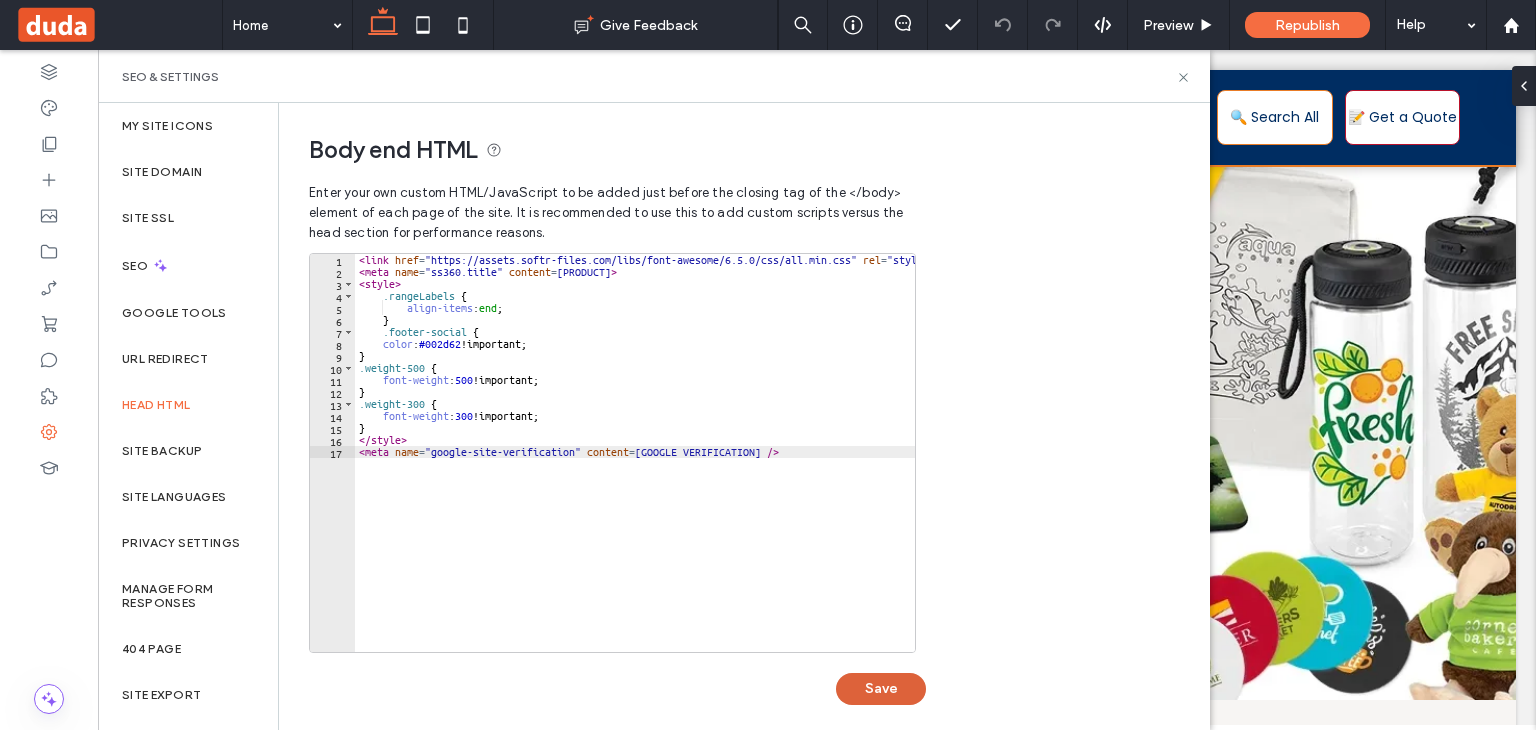 type on "**********" 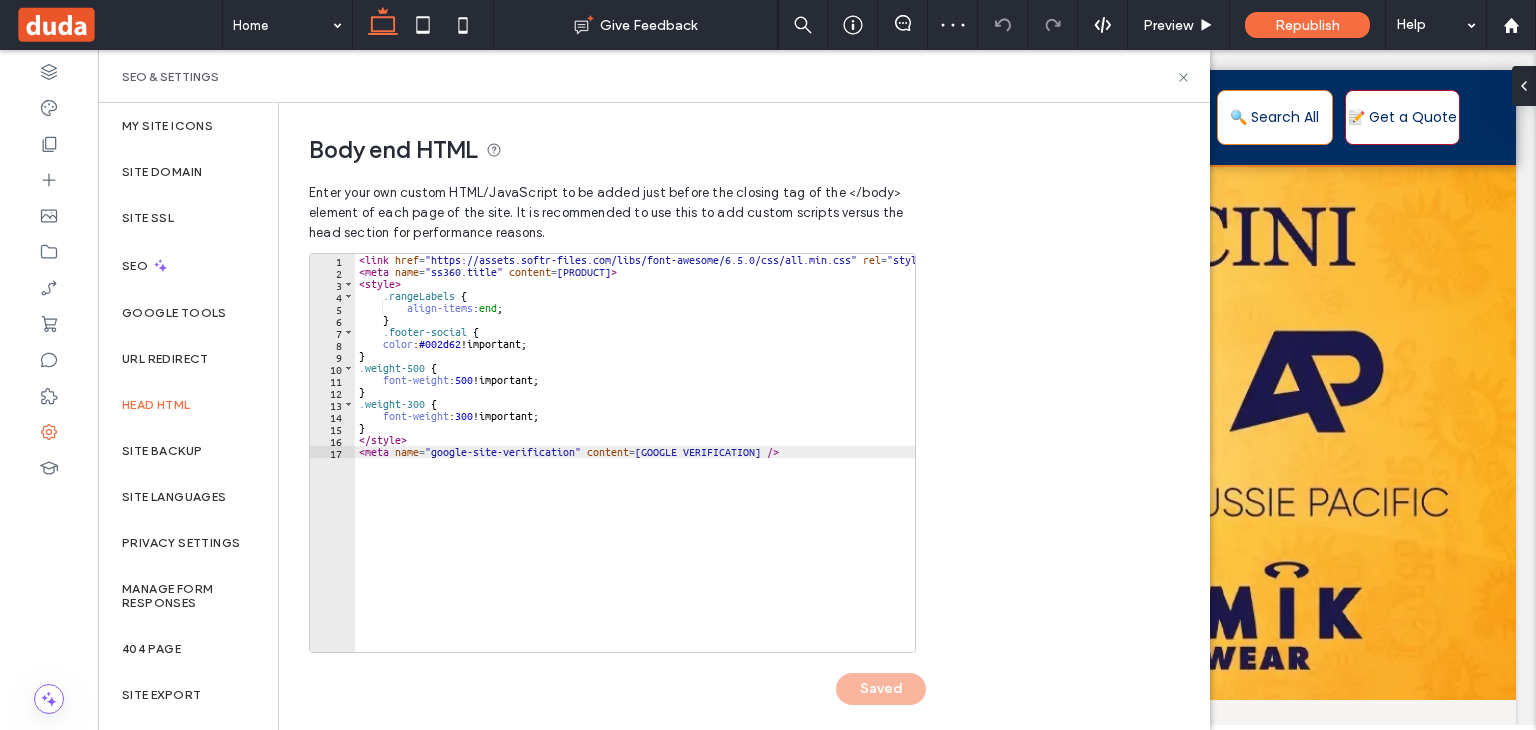 scroll, scrollTop: 0, scrollLeft: 0, axis: both 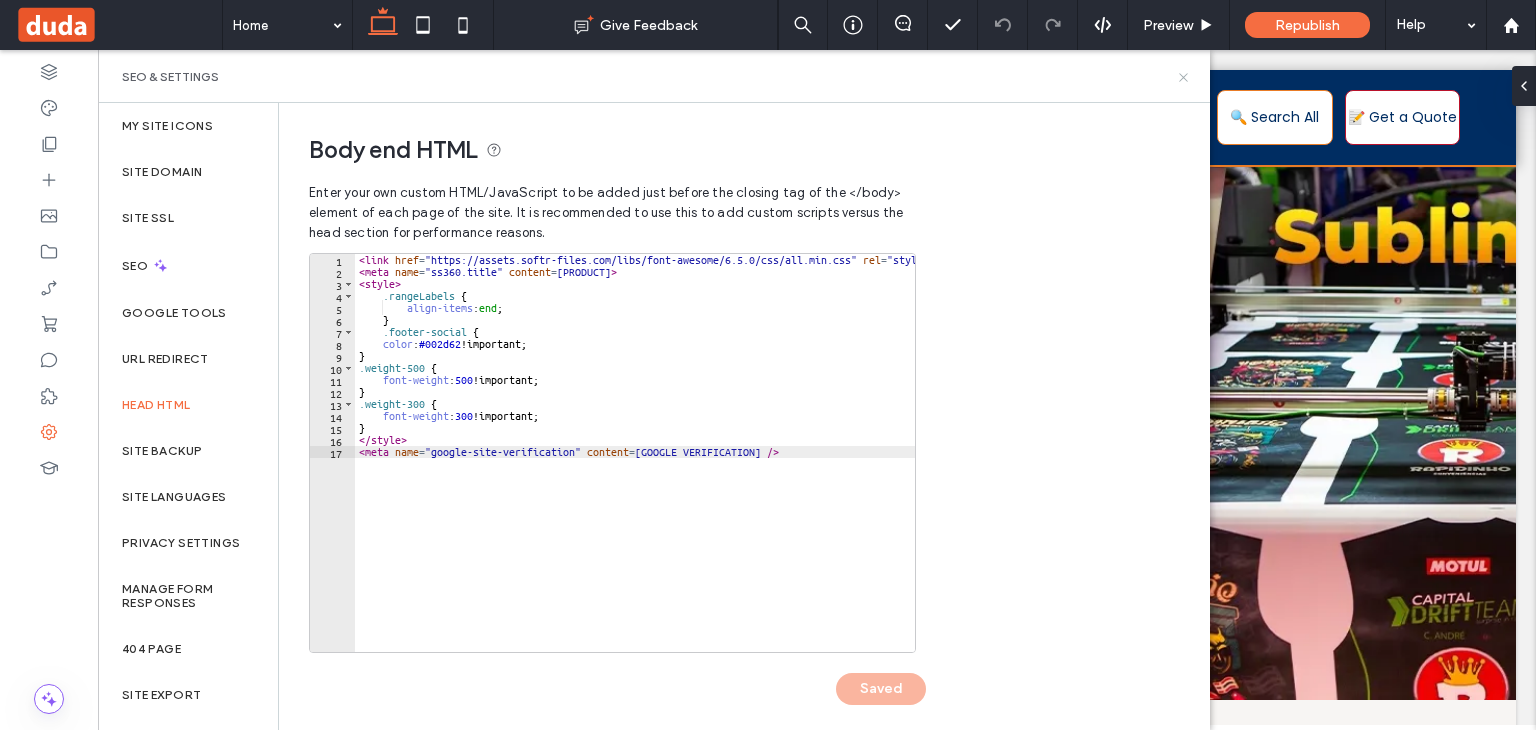 click 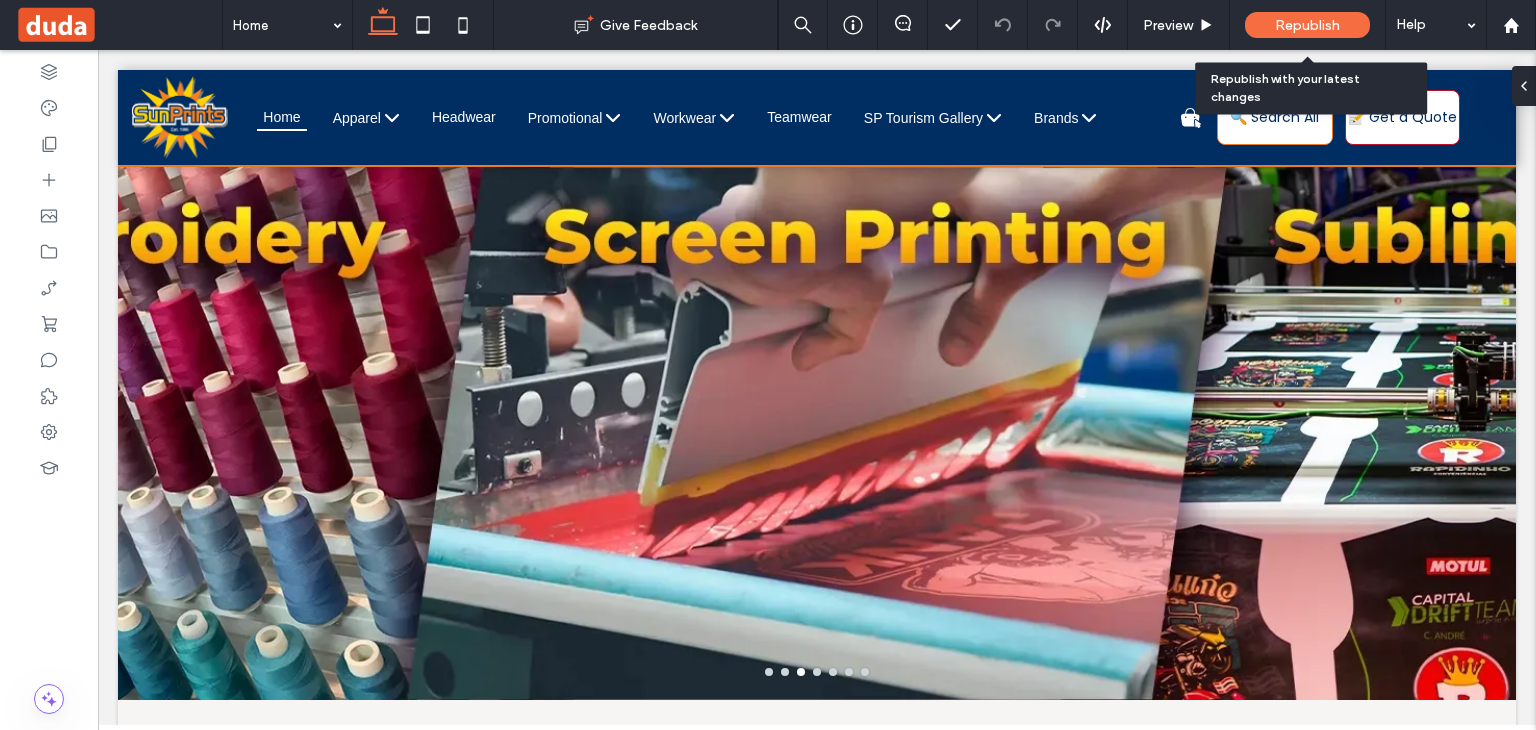 click on "Republish" at bounding box center [1307, 25] 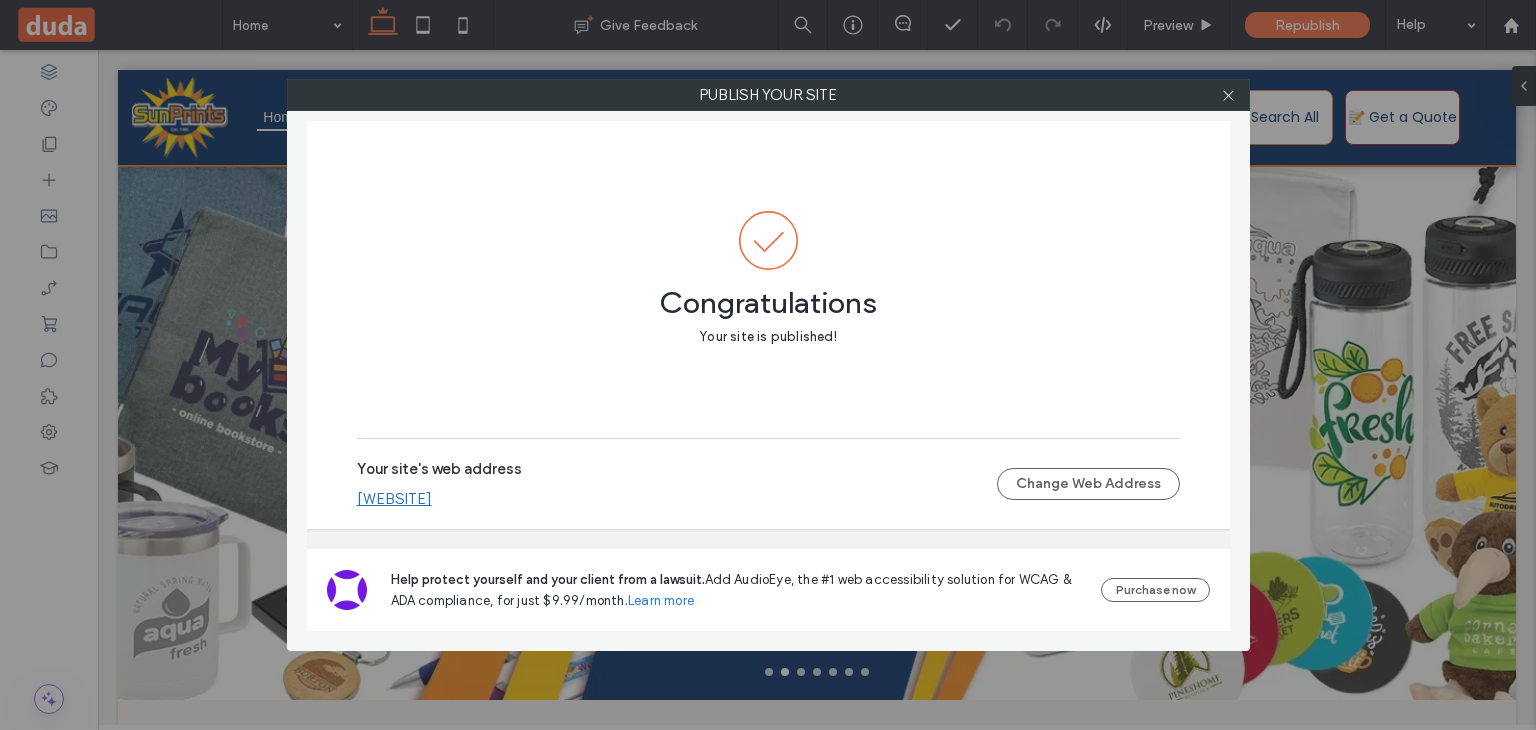 click on "[EMAIL]" at bounding box center [394, 499] 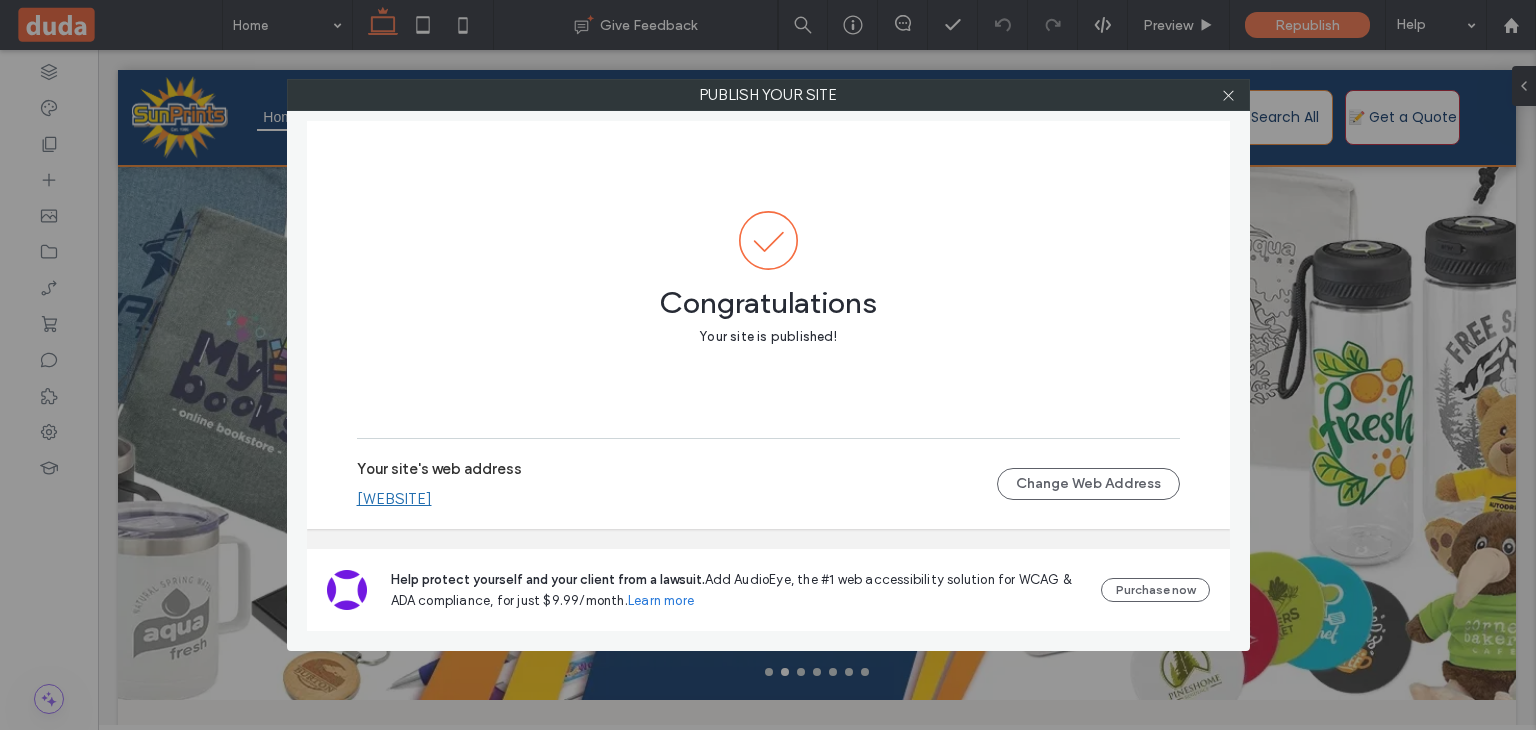 click on "Publish your site Congratulations Your site is published! Your site's web address sunprints.dudasites.com Change Web Address Help protect yourself and your client from a lawsuit.  Add AudioEye, the #1 web accessibility solution for WCAG & ADA compliance, for just $9.99/month.  Learn more Purchase now" at bounding box center (768, 365) 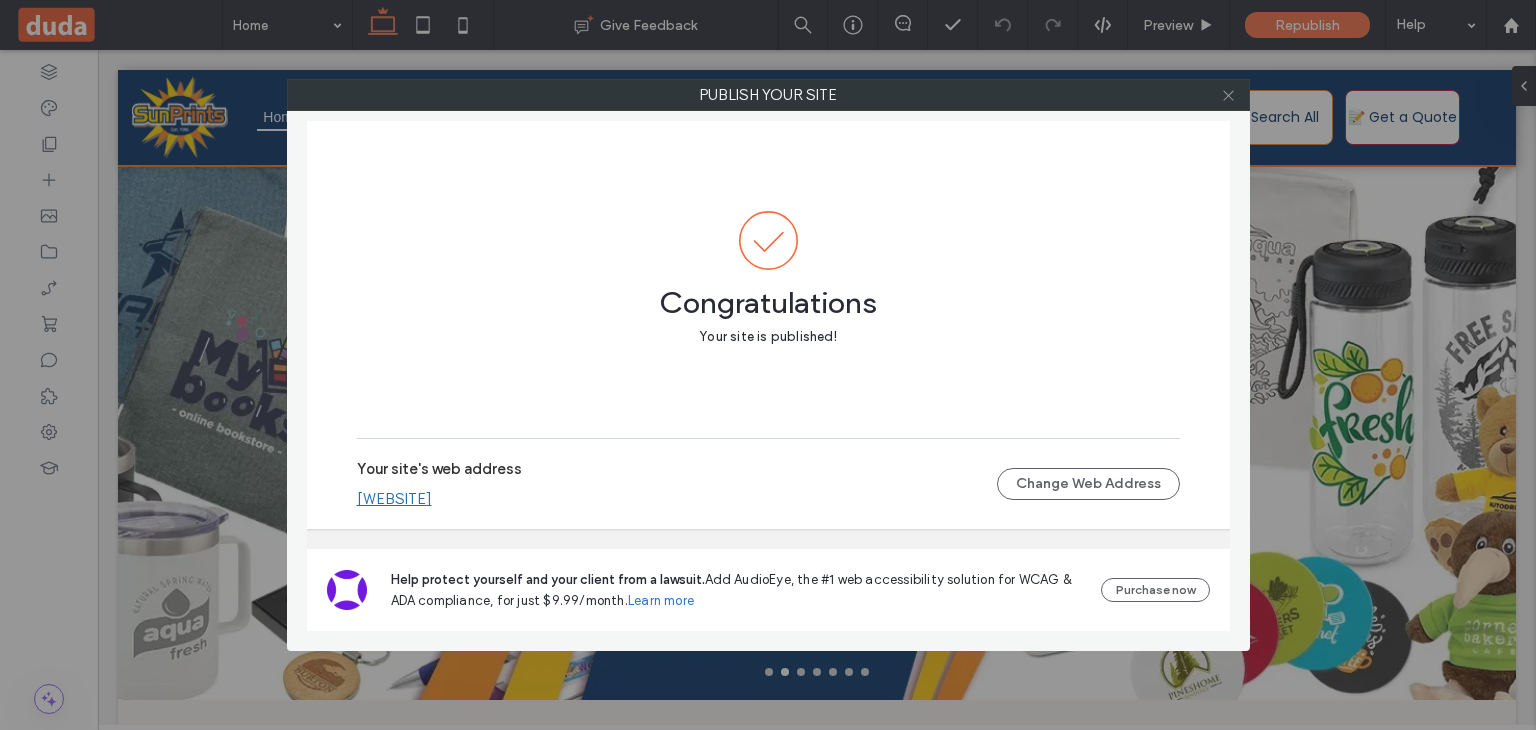 click 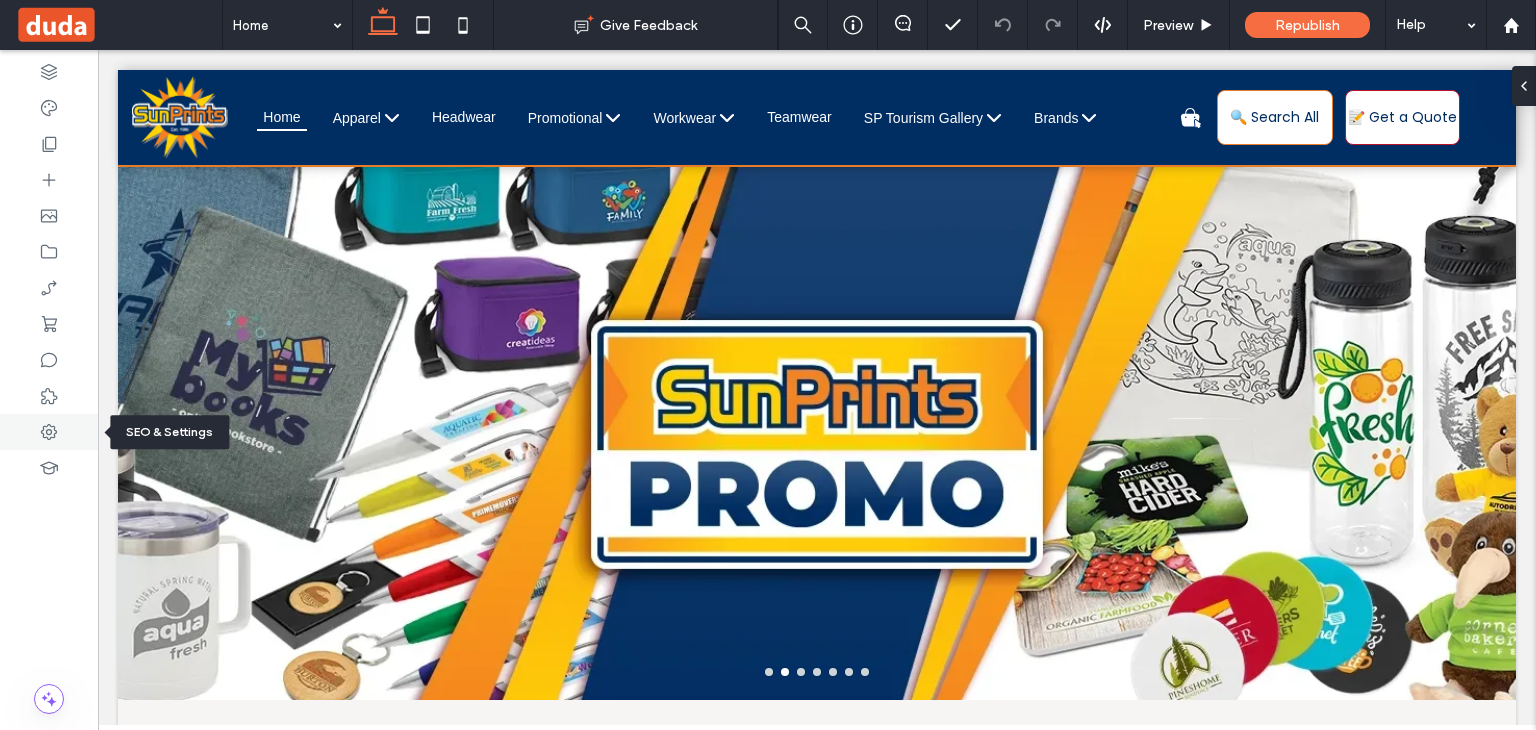 click at bounding box center (49, 432) 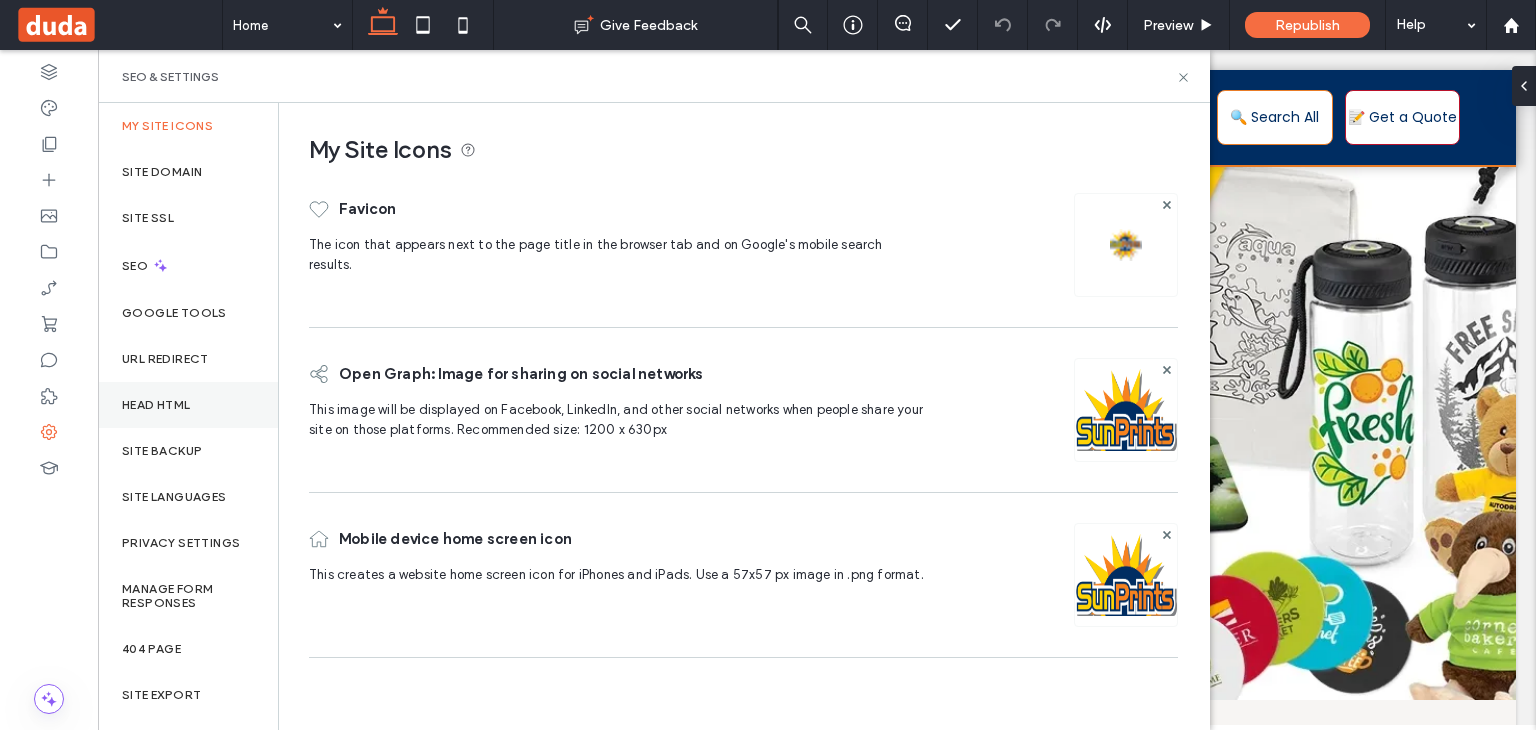 click on "Head HTML" at bounding box center [156, 405] 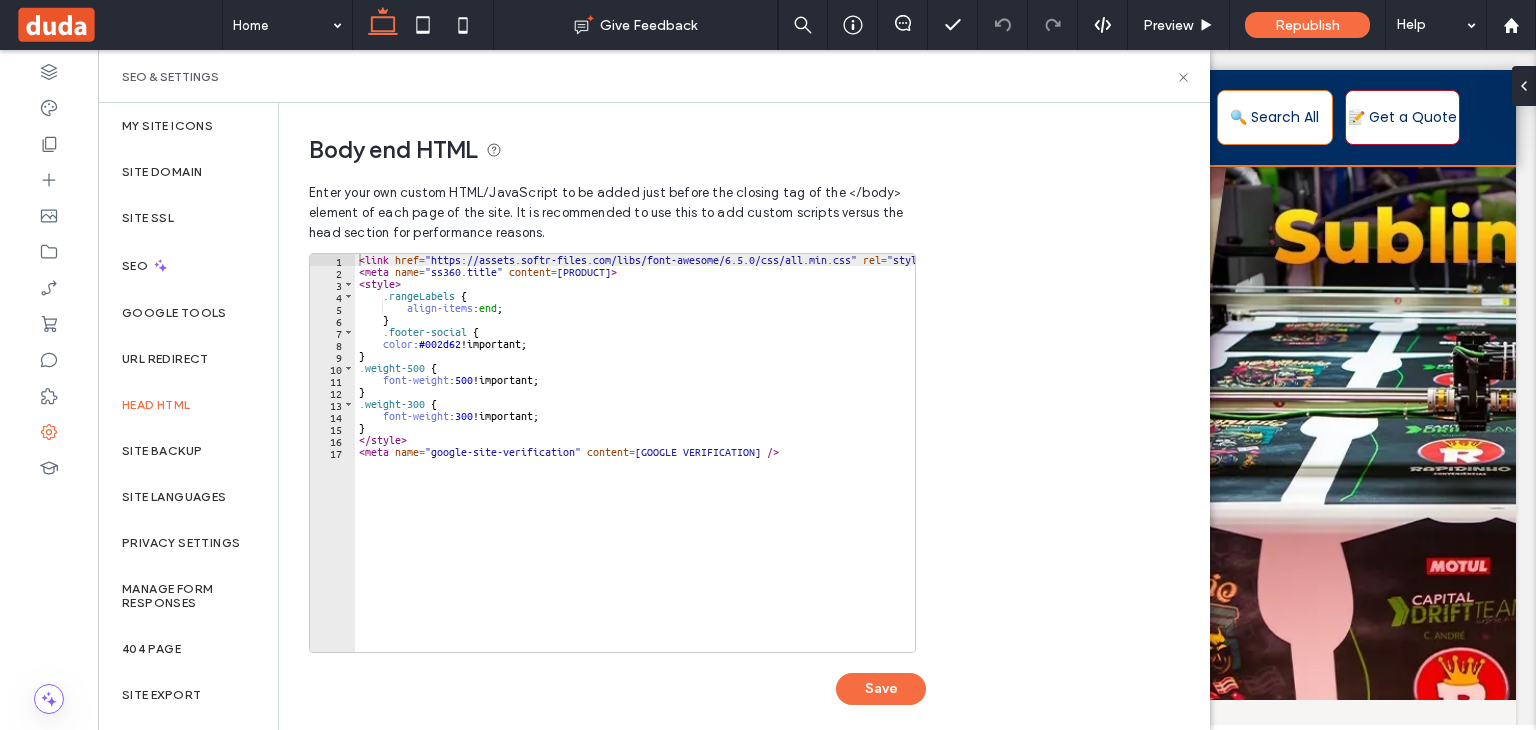 type on "**********" 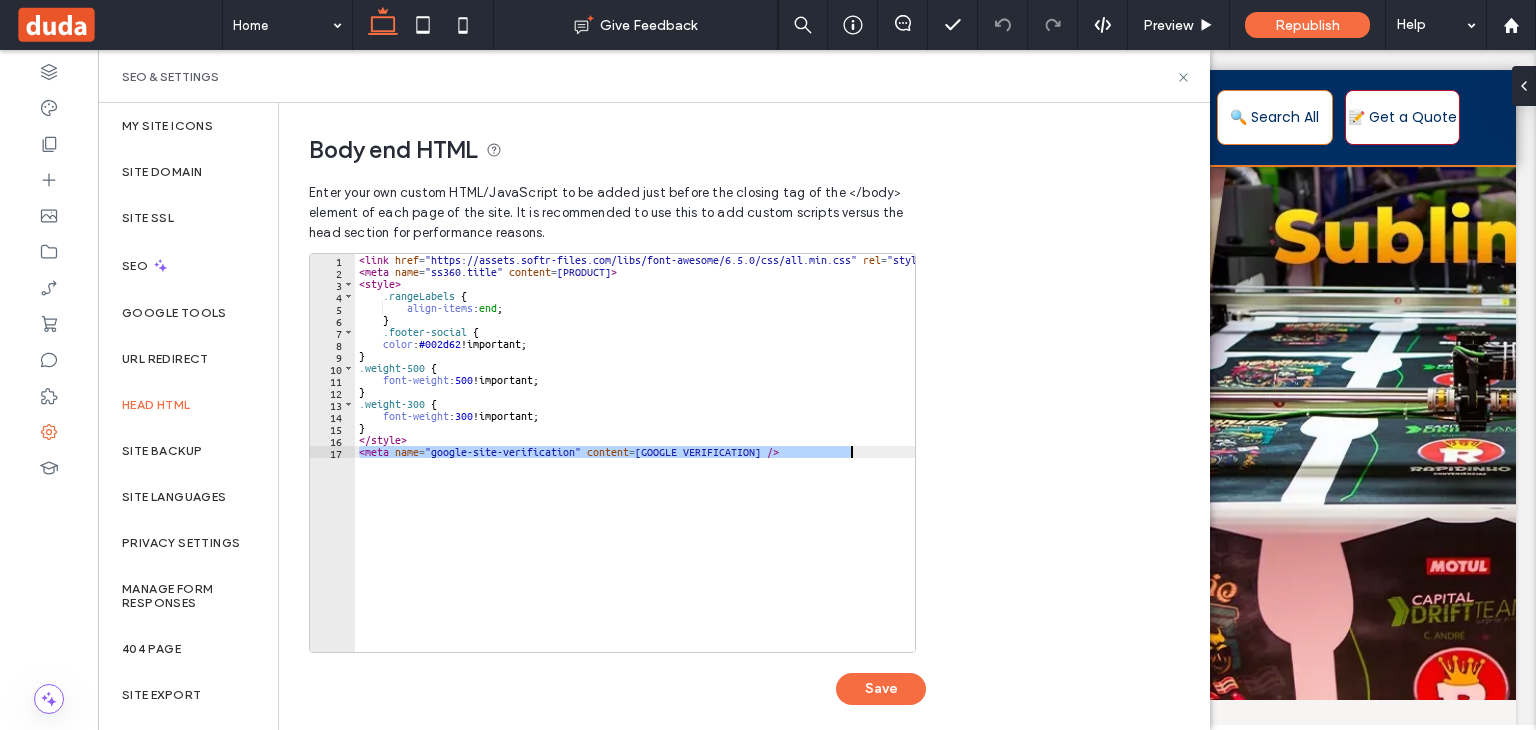 scroll, scrollTop: 0, scrollLeft: 26, axis: horizontal 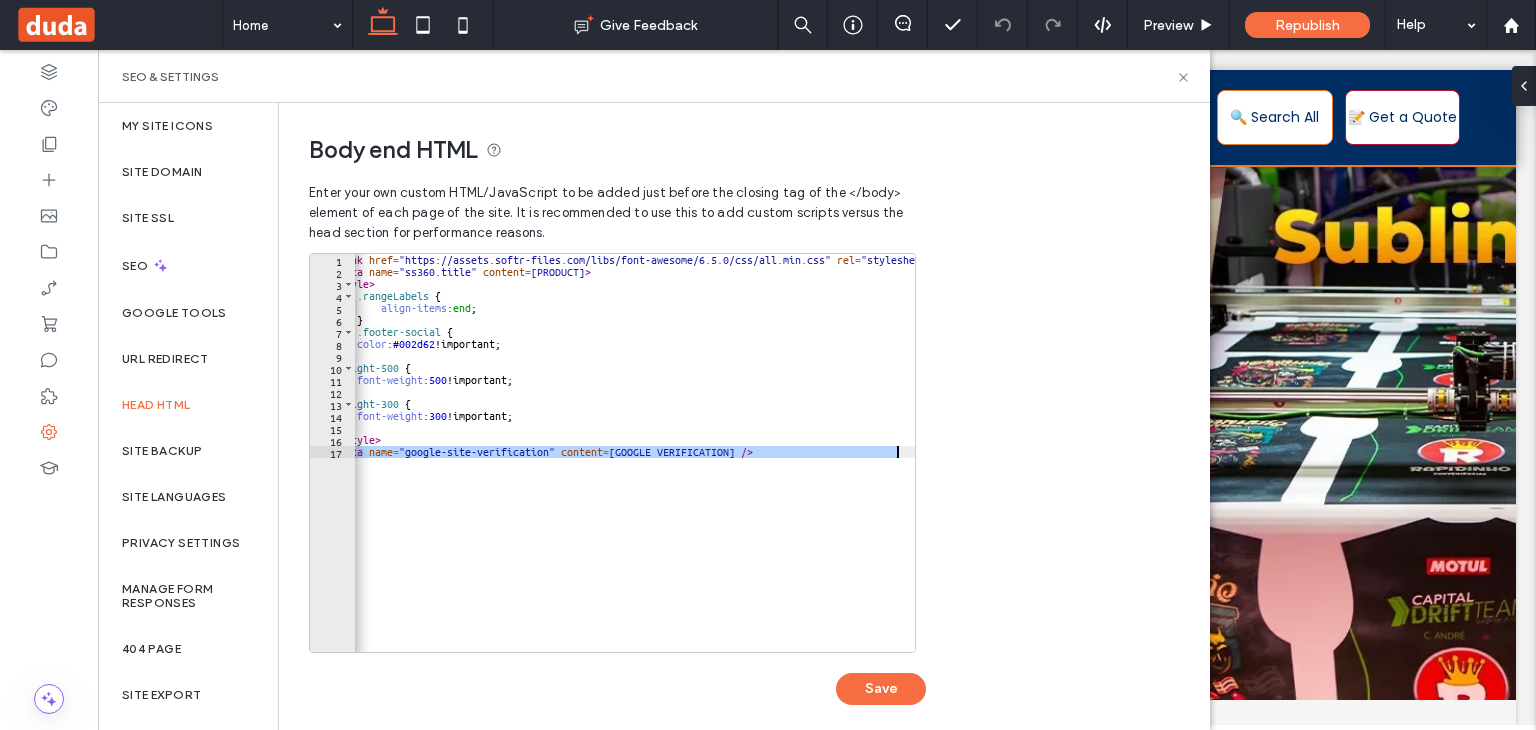 drag, startPoint x: 360, startPoint y: 451, endPoint x: 956, endPoint y: 449, distance: 596.00336 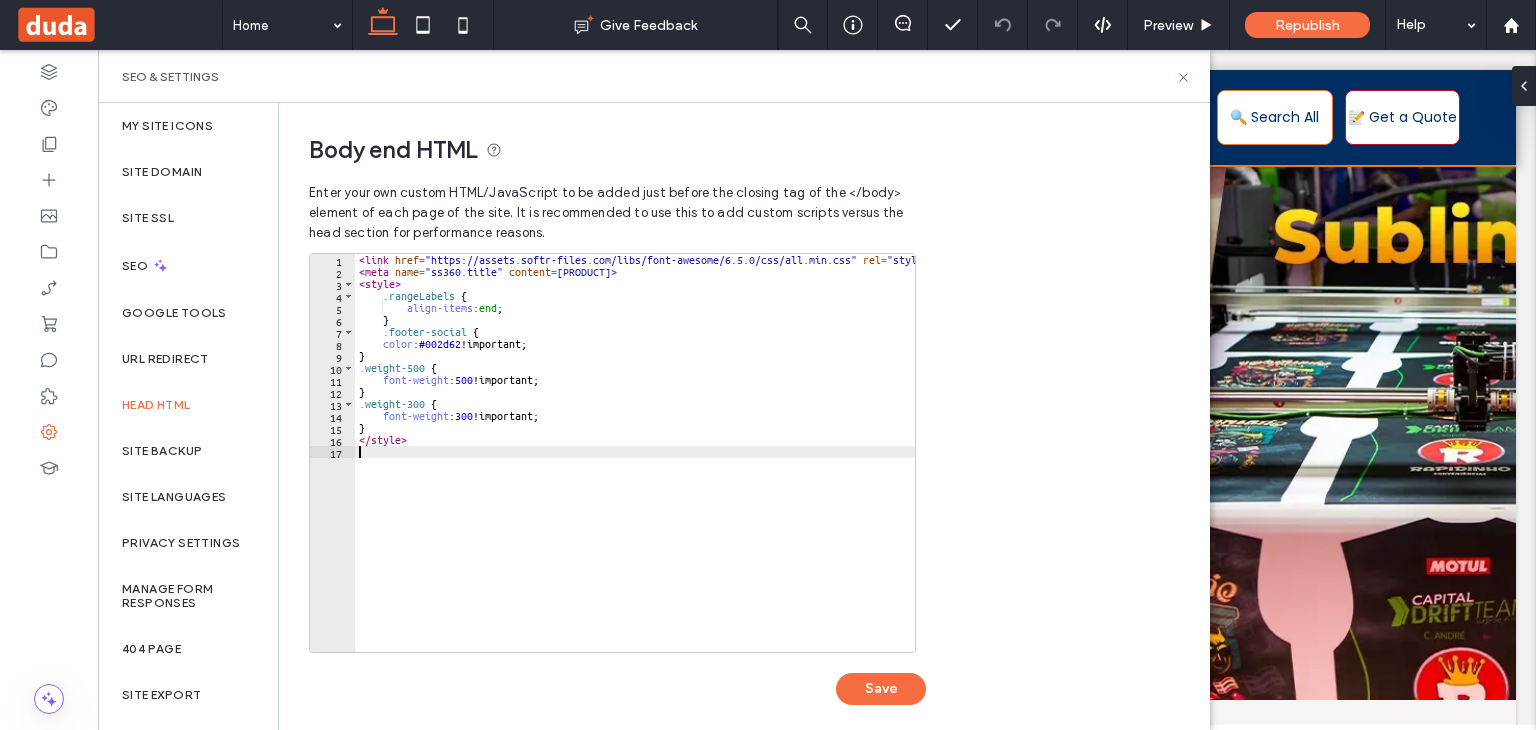 scroll, scrollTop: 0, scrollLeft: 0, axis: both 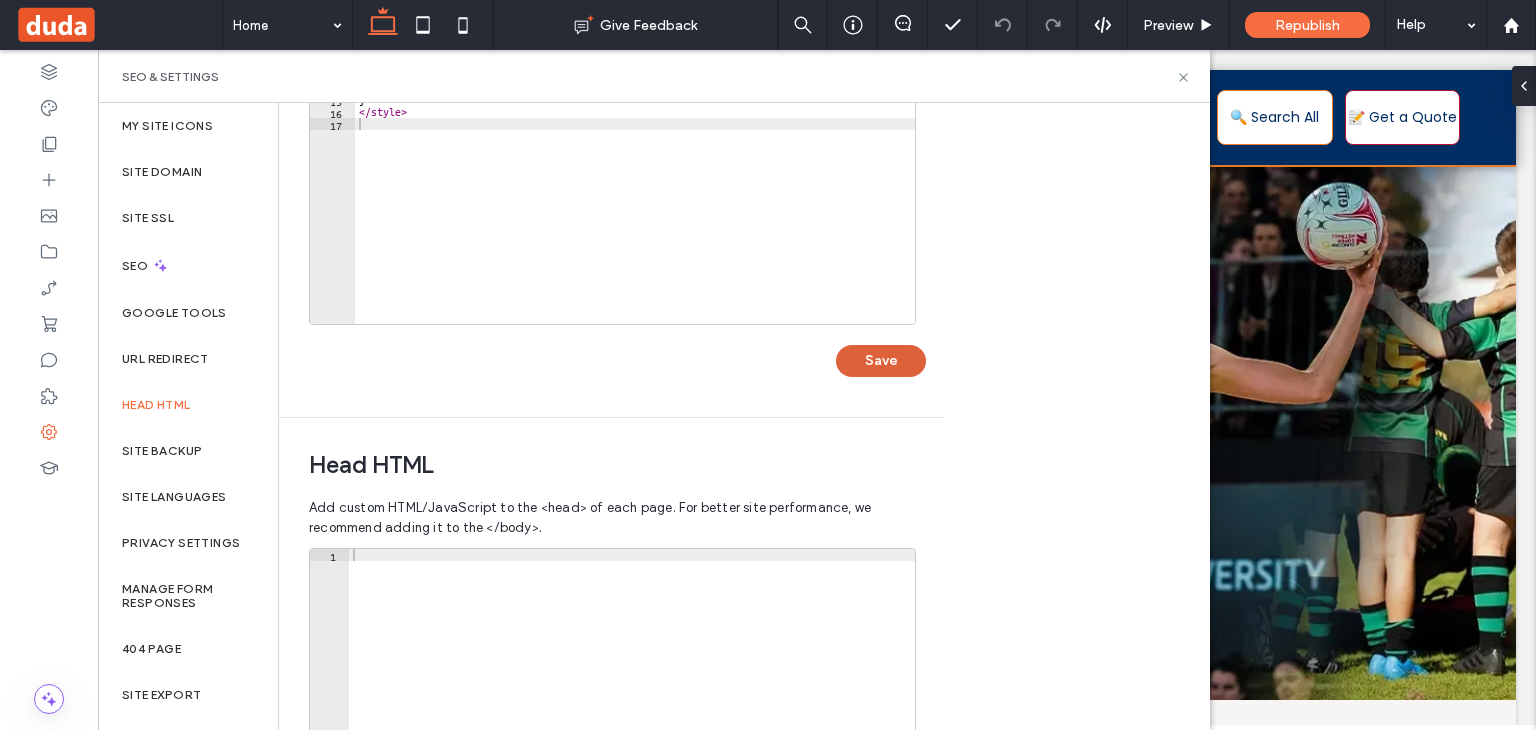 click on "Save" at bounding box center [881, 361] 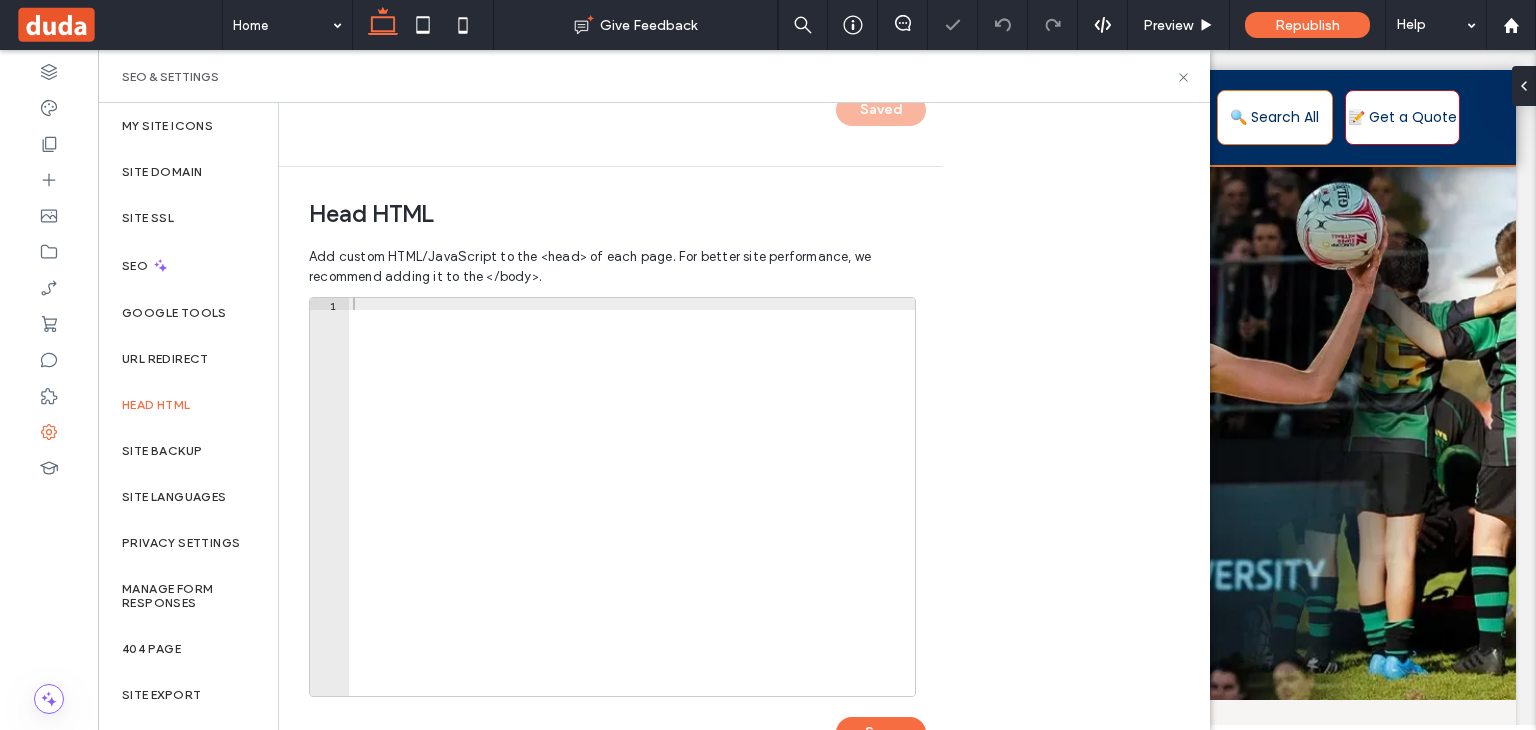 scroll, scrollTop: 580, scrollLeft: 0, axis: vertical 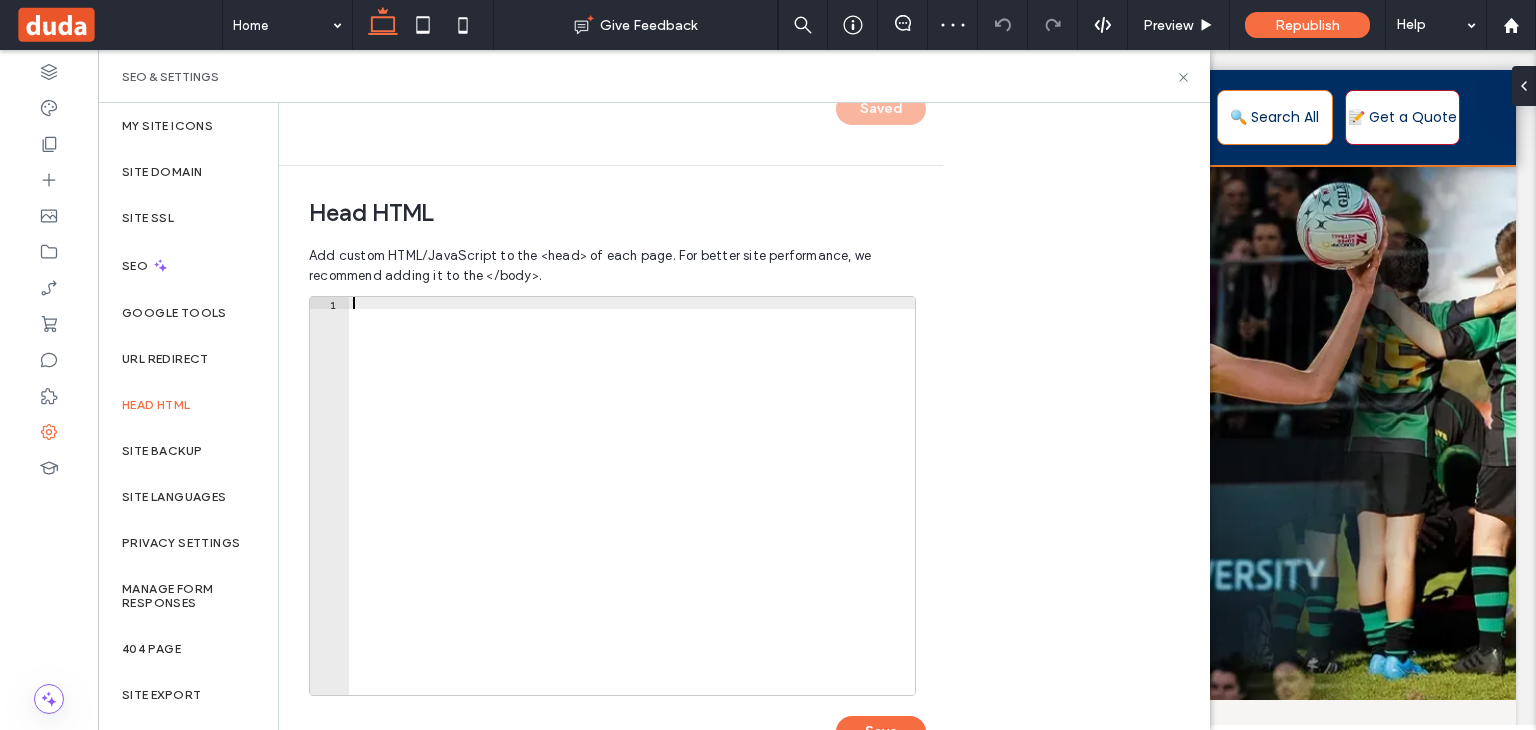 click at bounding box center [632, 508] 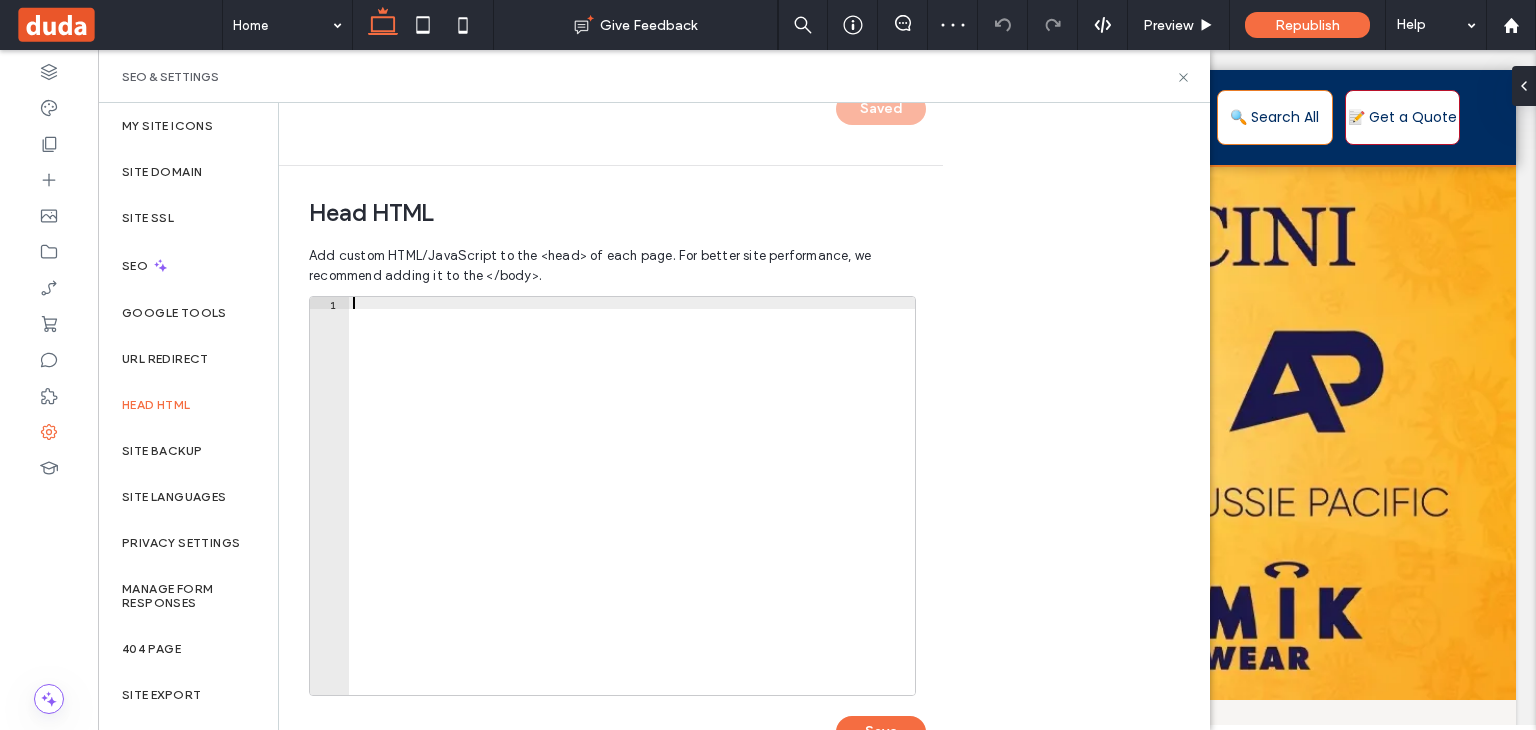 scroll, scrollTop: 0, scrollLeft: 0, axis: both 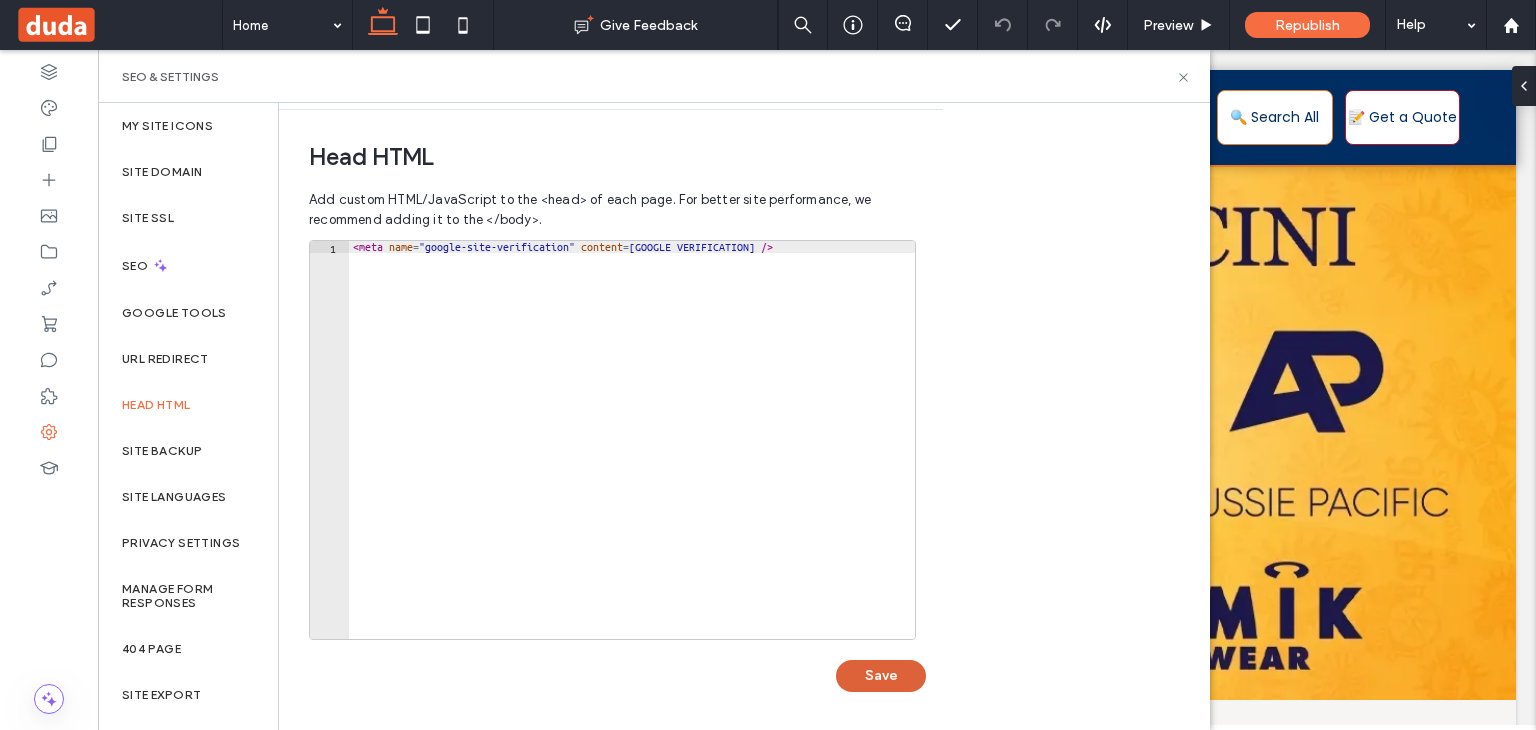 click on "Save" at bounding box center (881, 676) 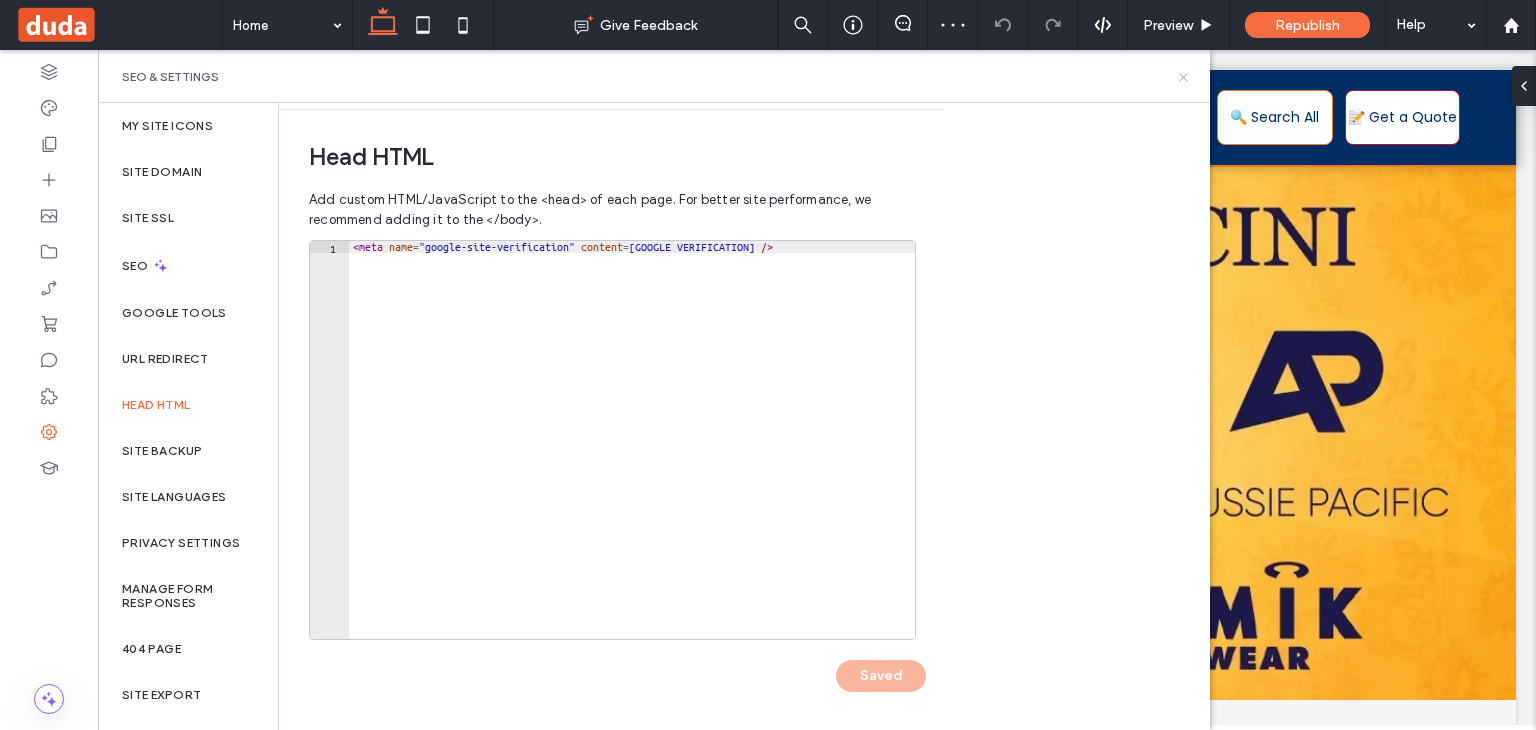 scroll, scrollTop: 0, scrollLeft: 0, axis: both 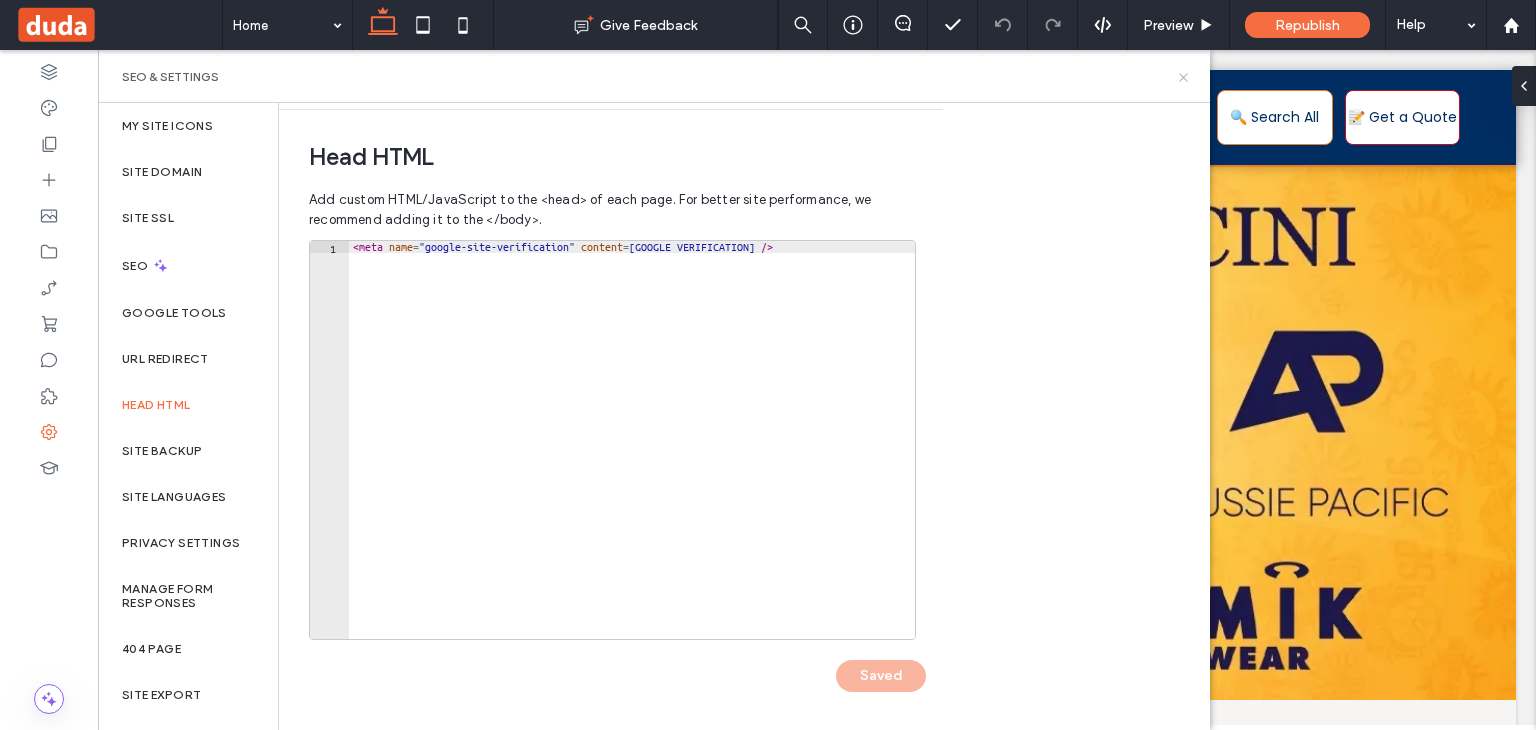 click 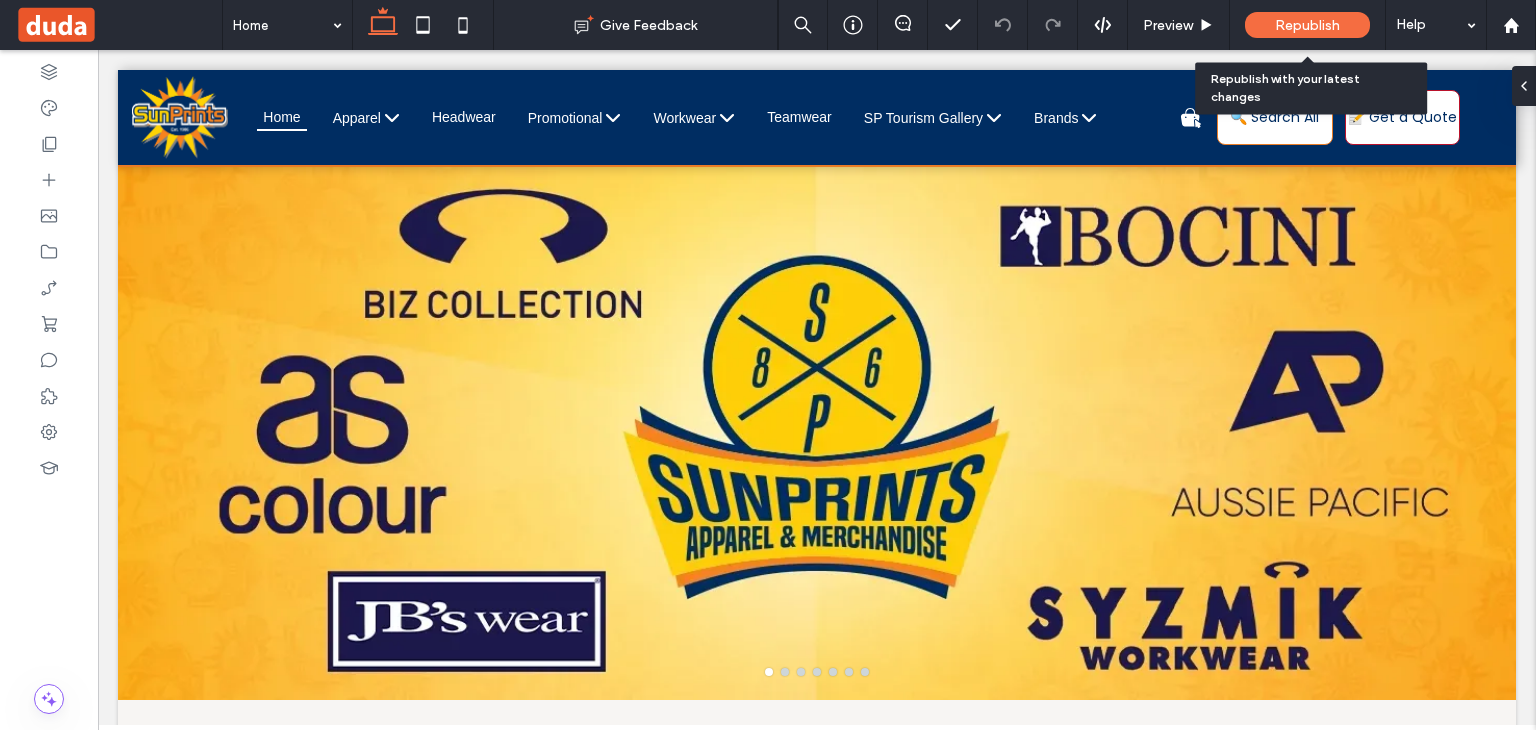 click on "Republish" at bounding box center (1307, 25) 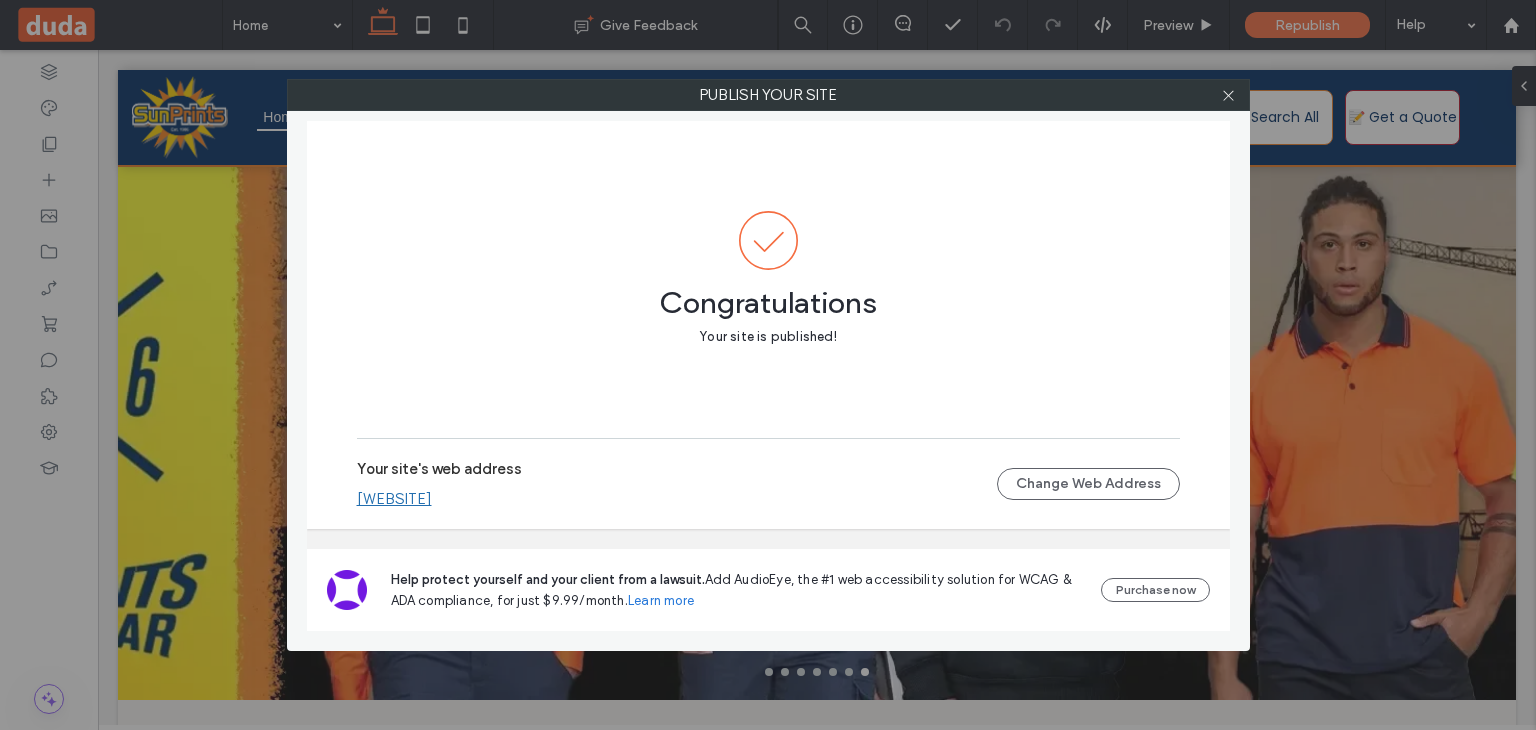 click on "[EMAIL]" at bounding box center [394, 499] 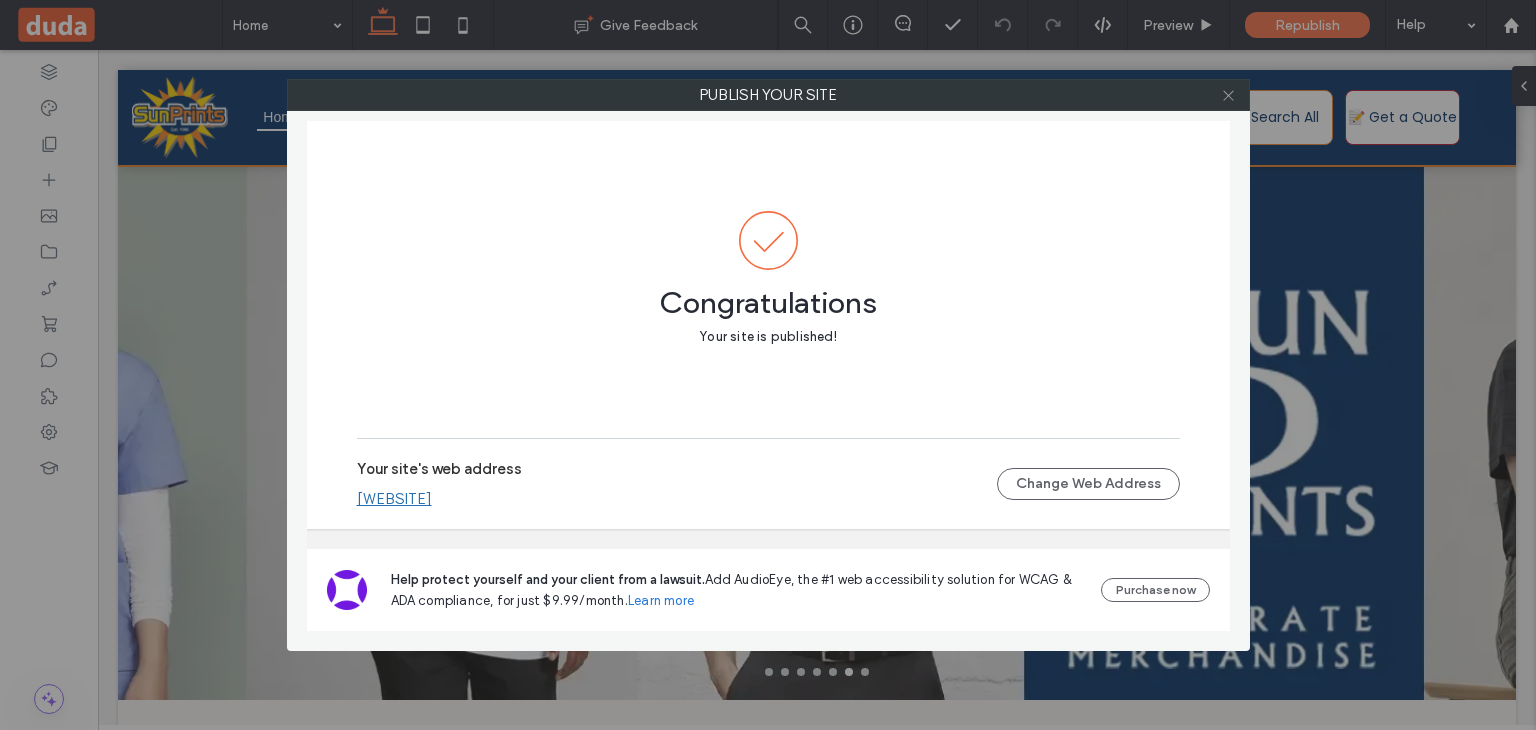 click 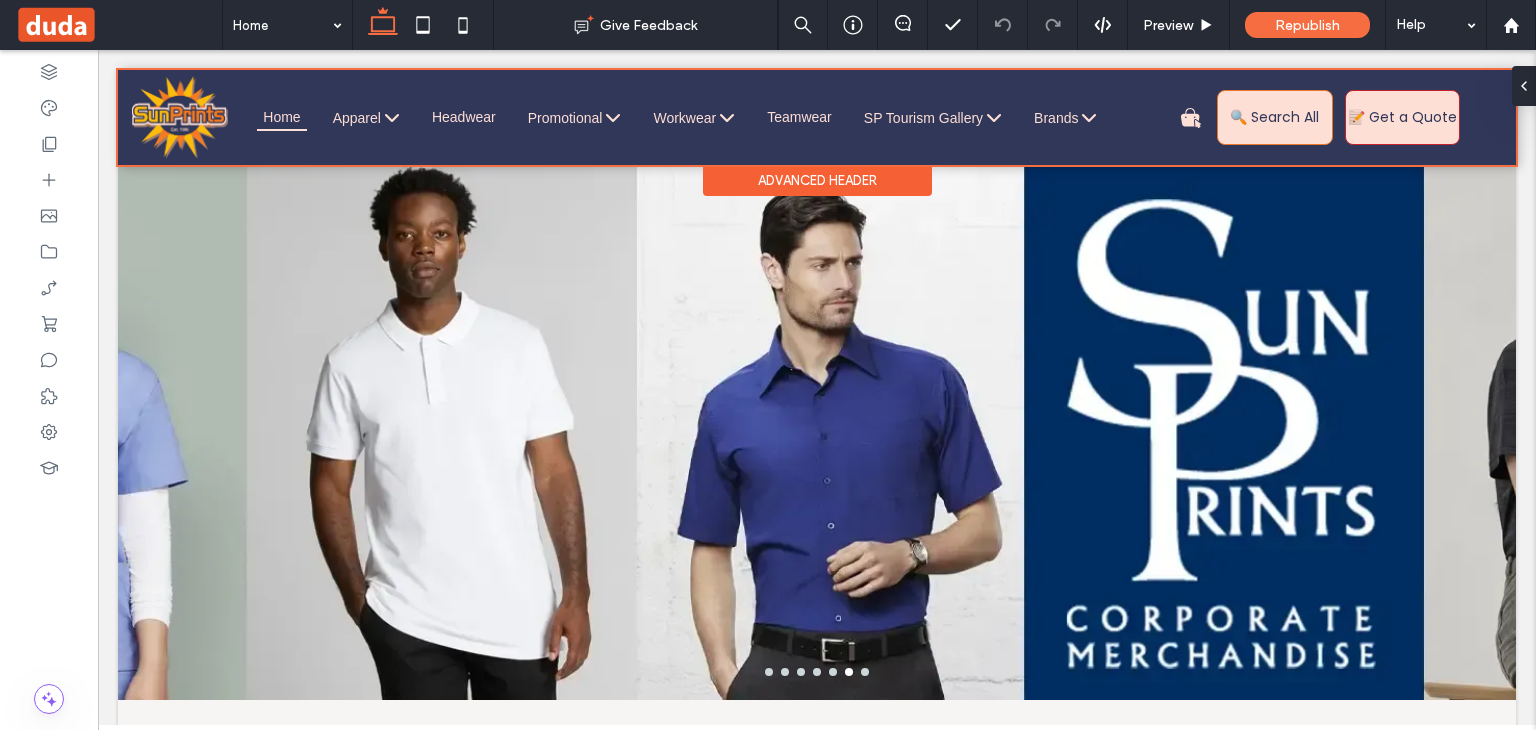 click at bounding box center (817, 117) 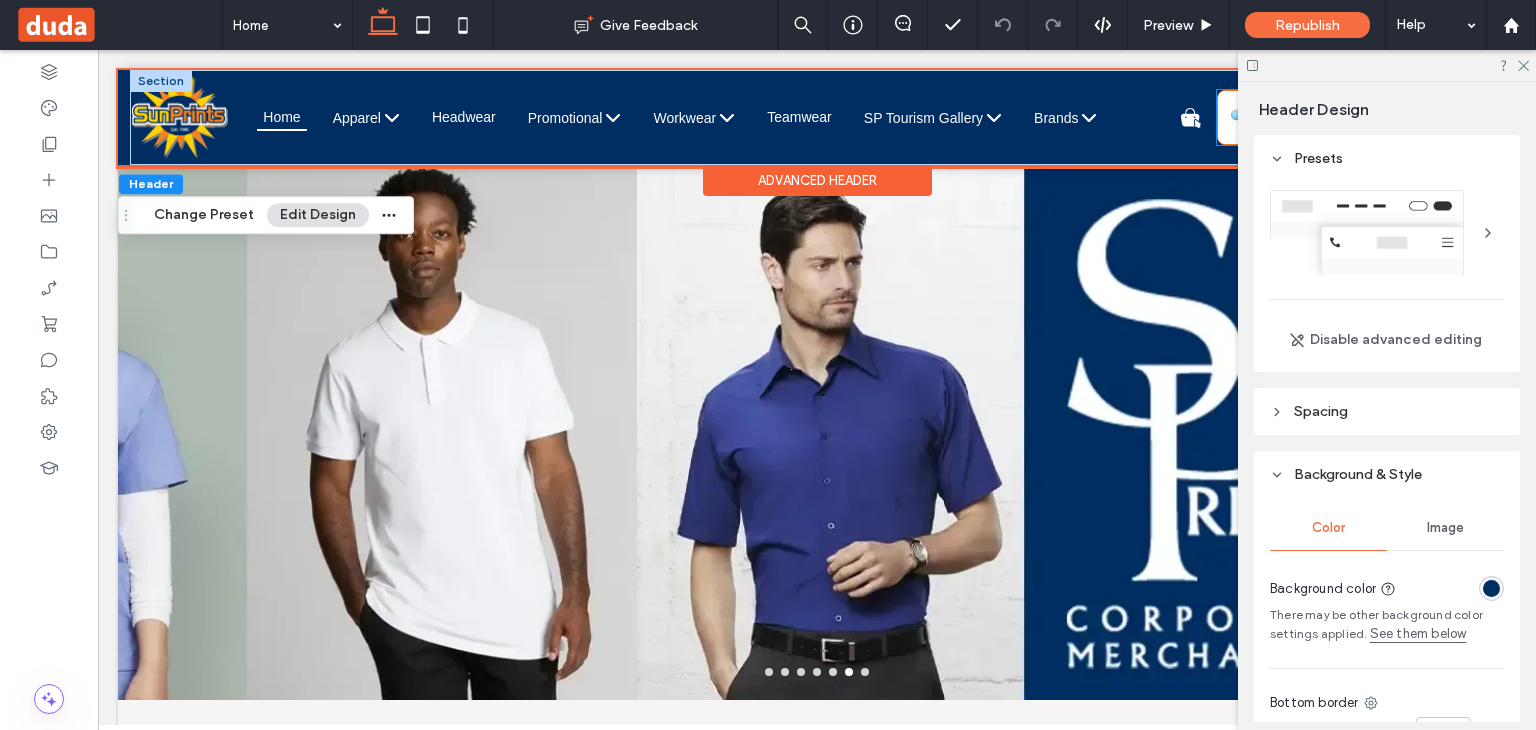 click on "🔍 Search All" at bounding box center [1274, 117] 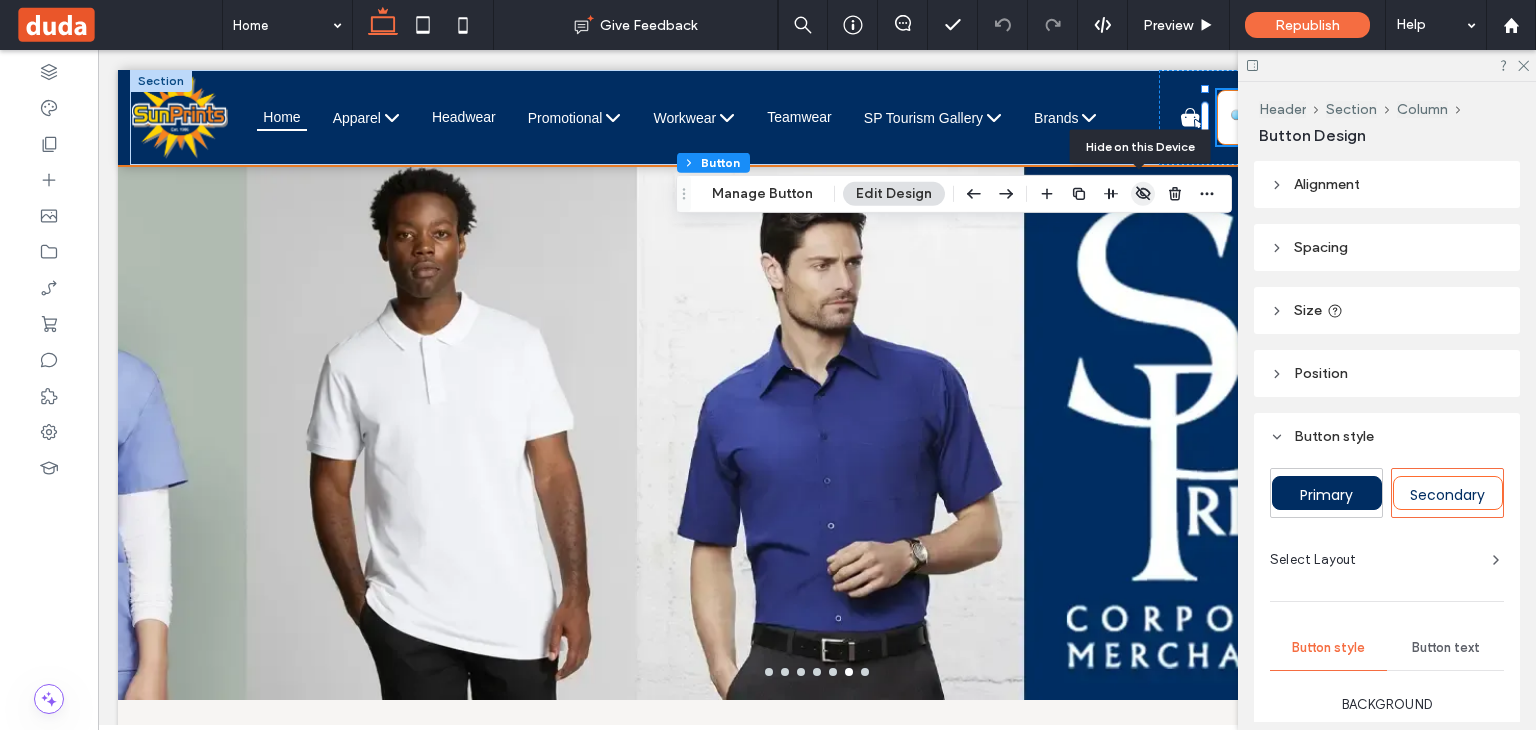 click 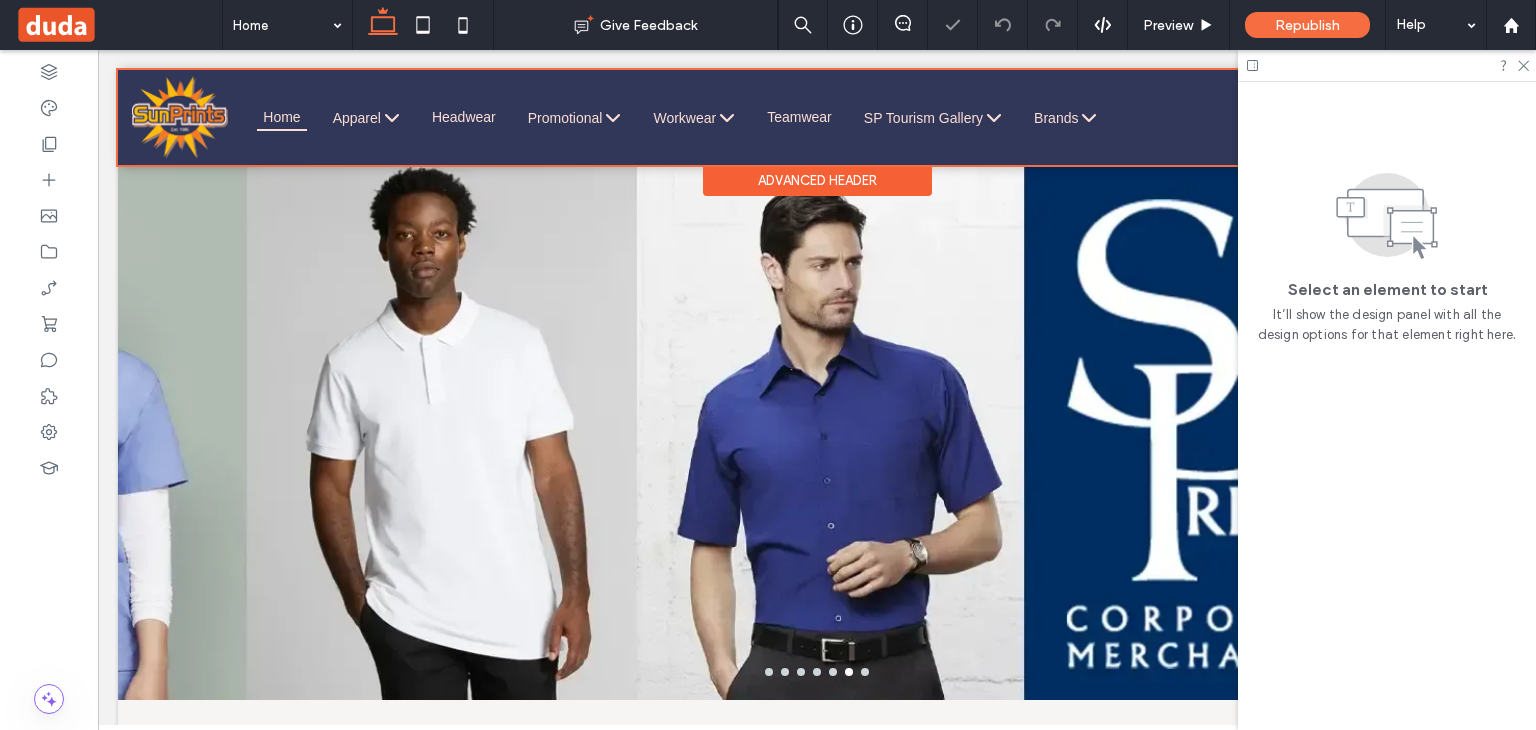 click at bounding box center (817, 117) 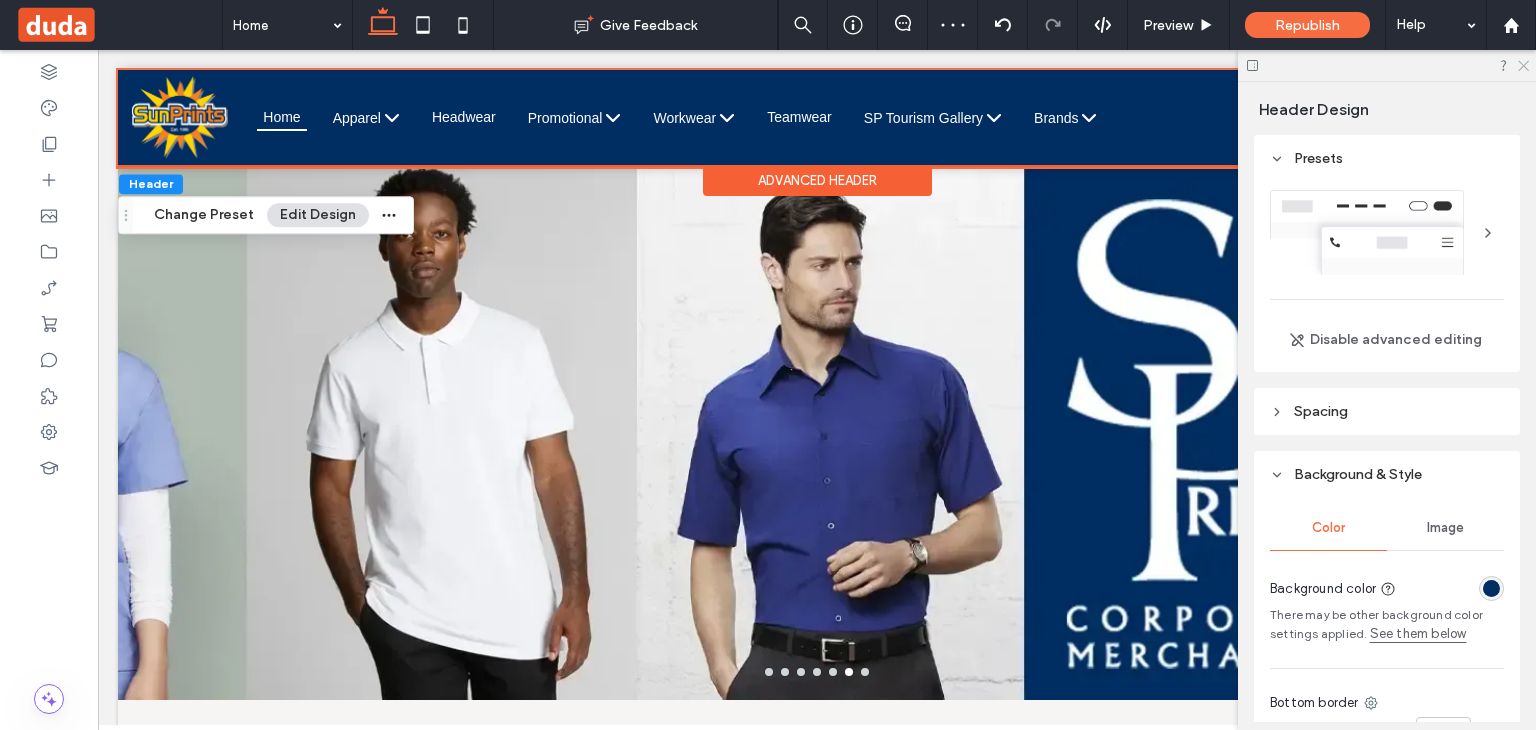 click 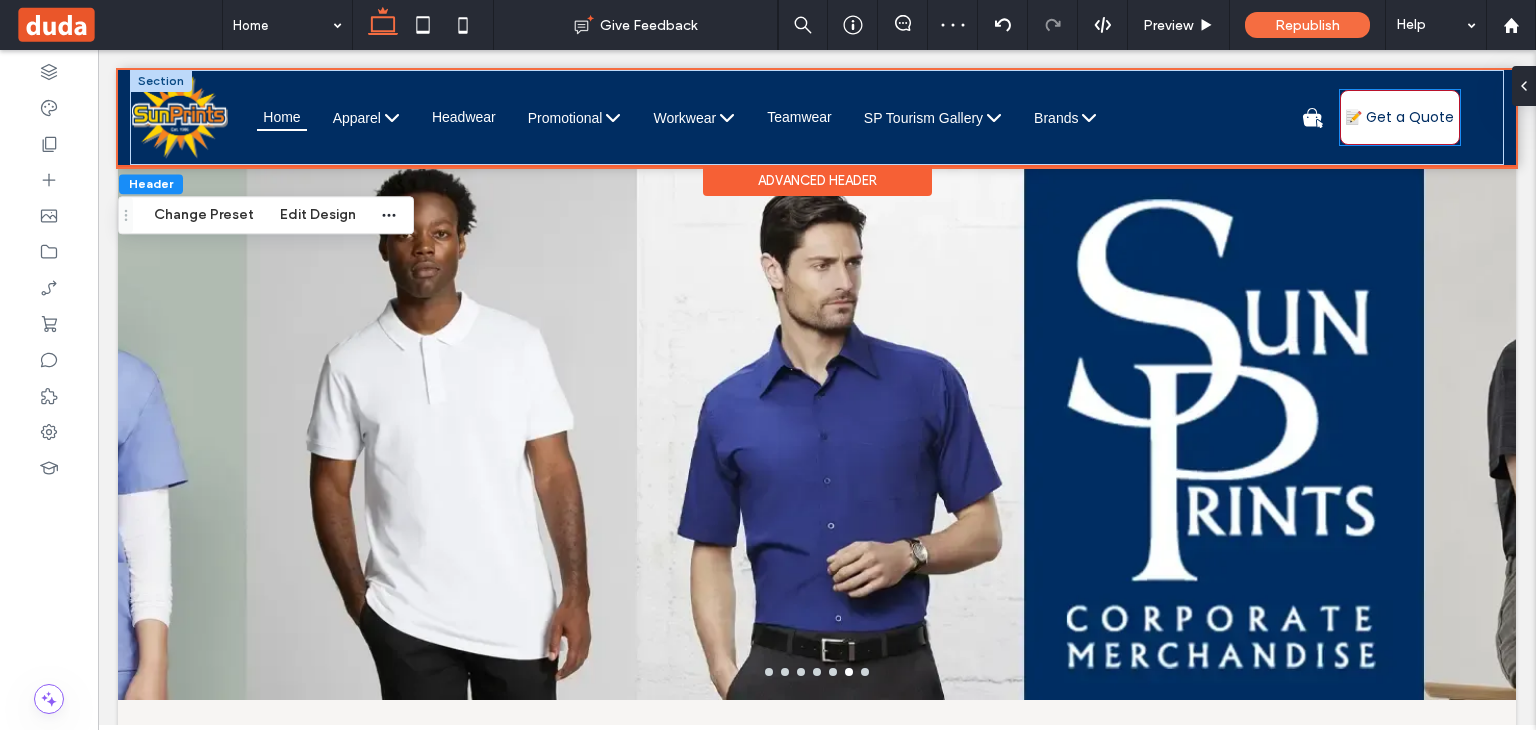 click on "📝 Get a Quote" at bounding box center (1399, 117) 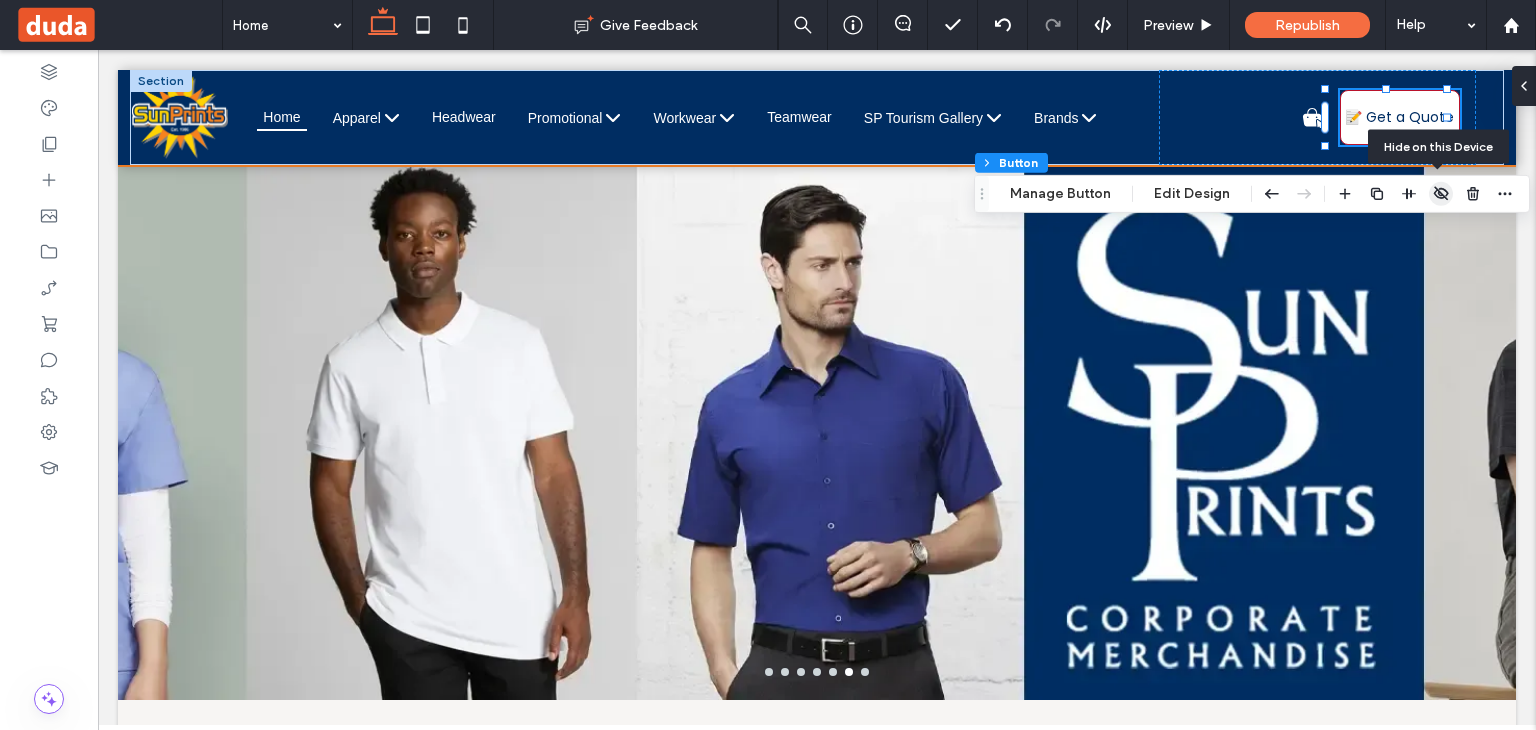 click 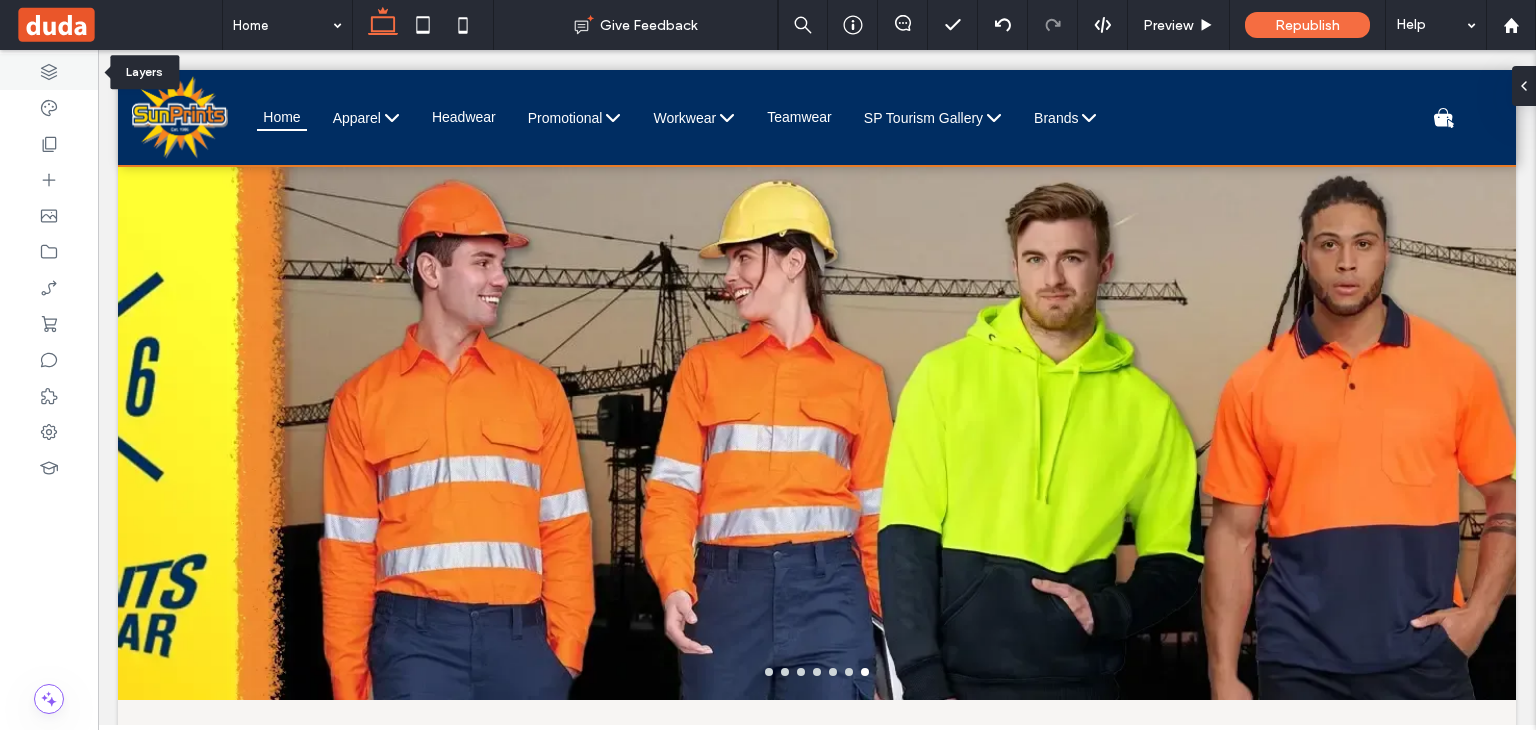 click at bounding box center (49, 72) 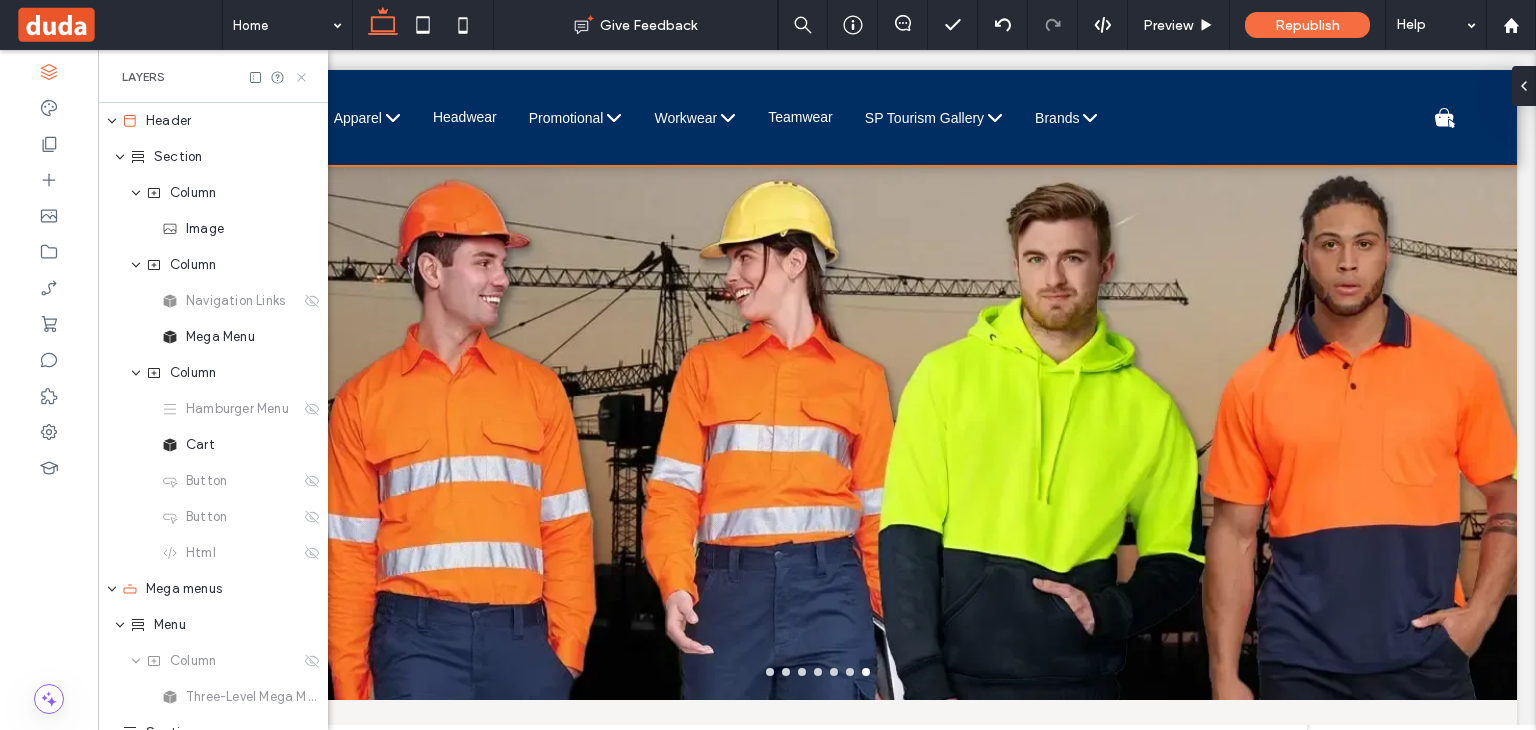 click 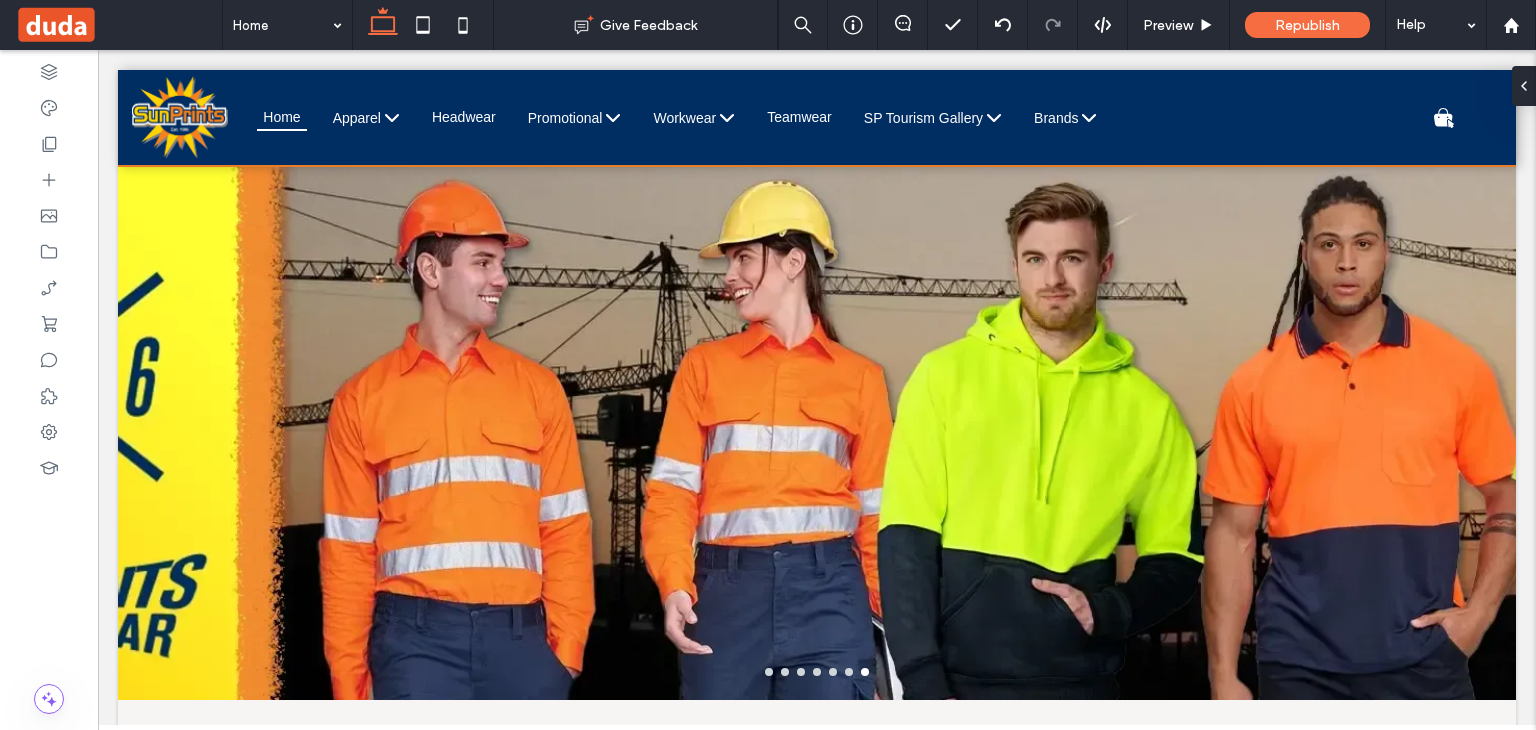 scroll, scrollTop: 0, scrollLeft: 0, axis: both 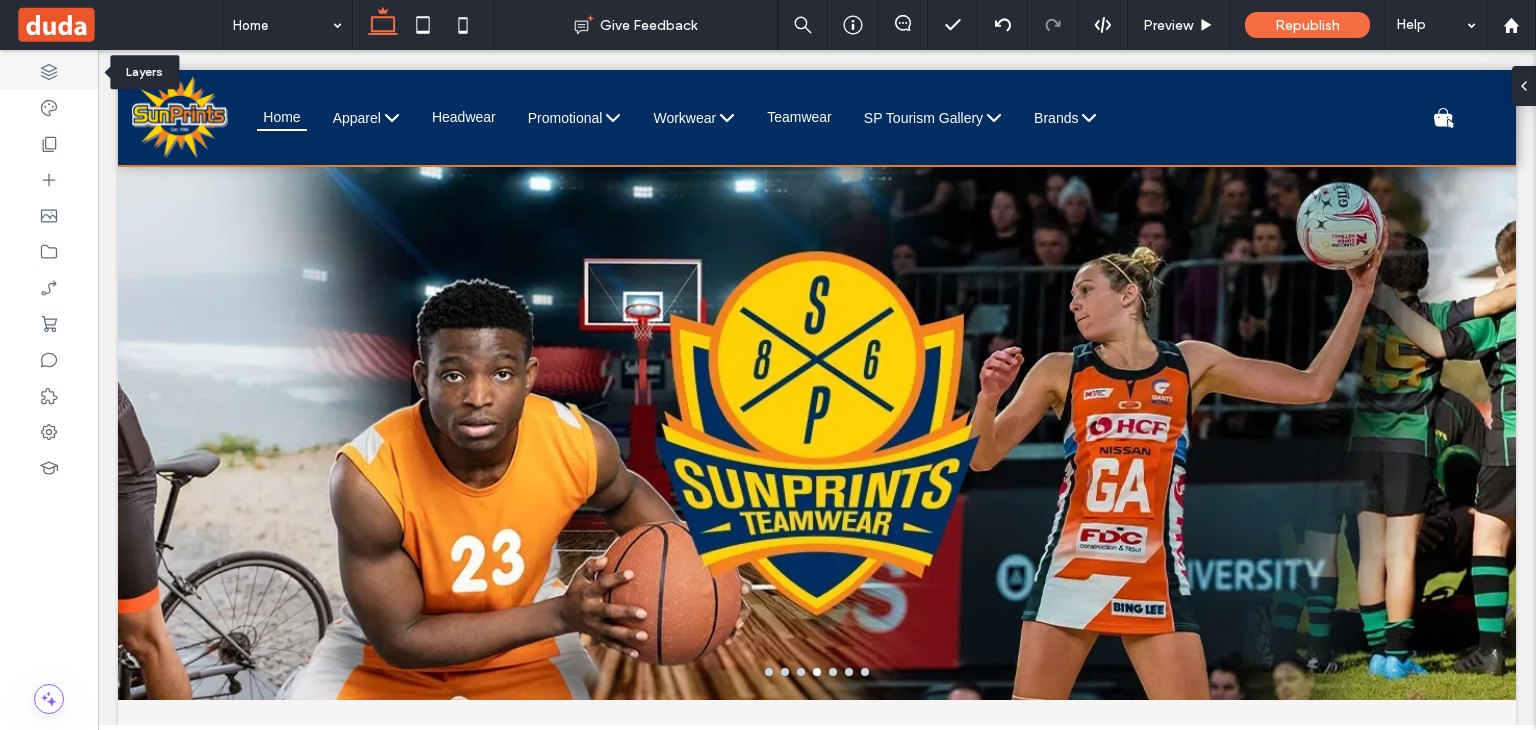 click 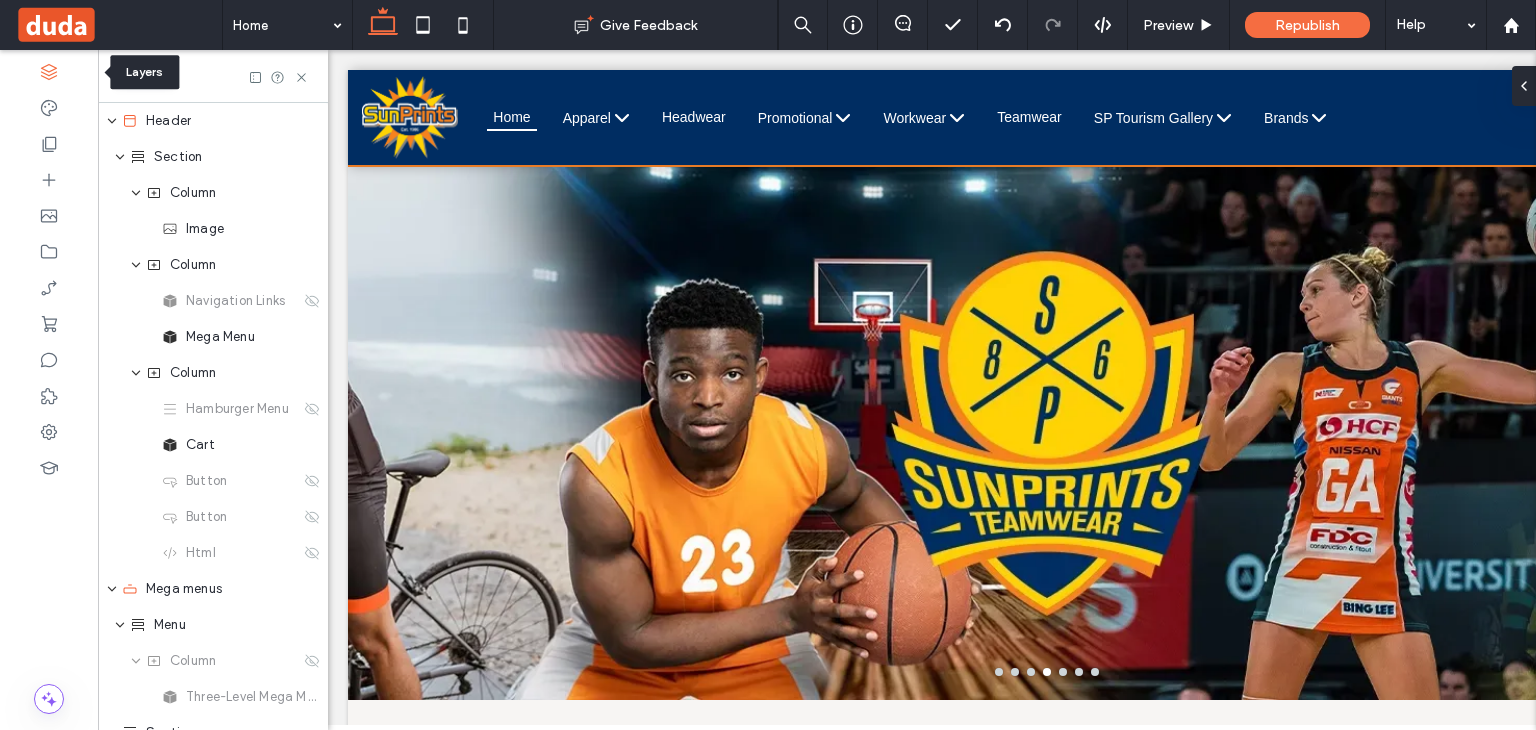 scroll, scrollTop: 0, scrollLeft: 229, axis: horizontal 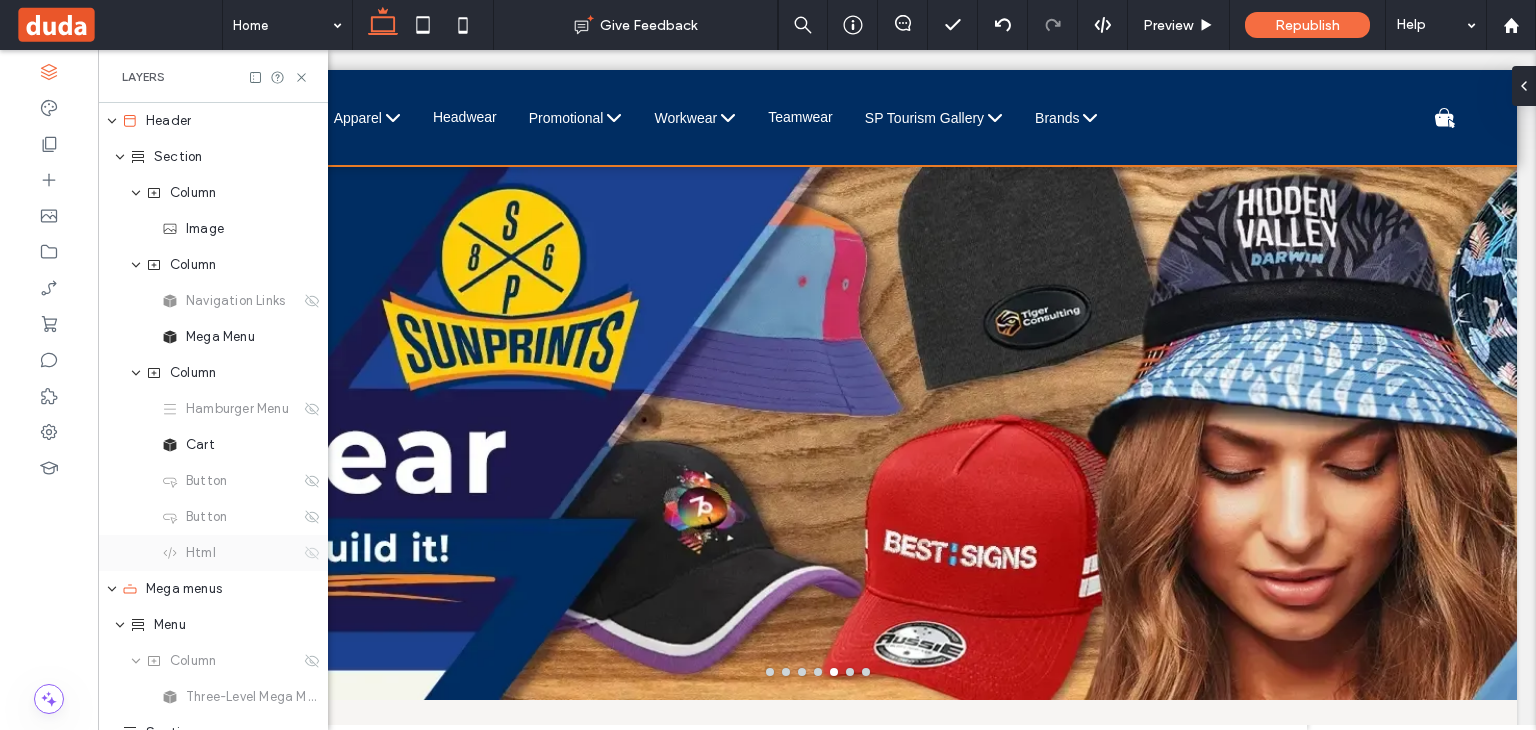 click 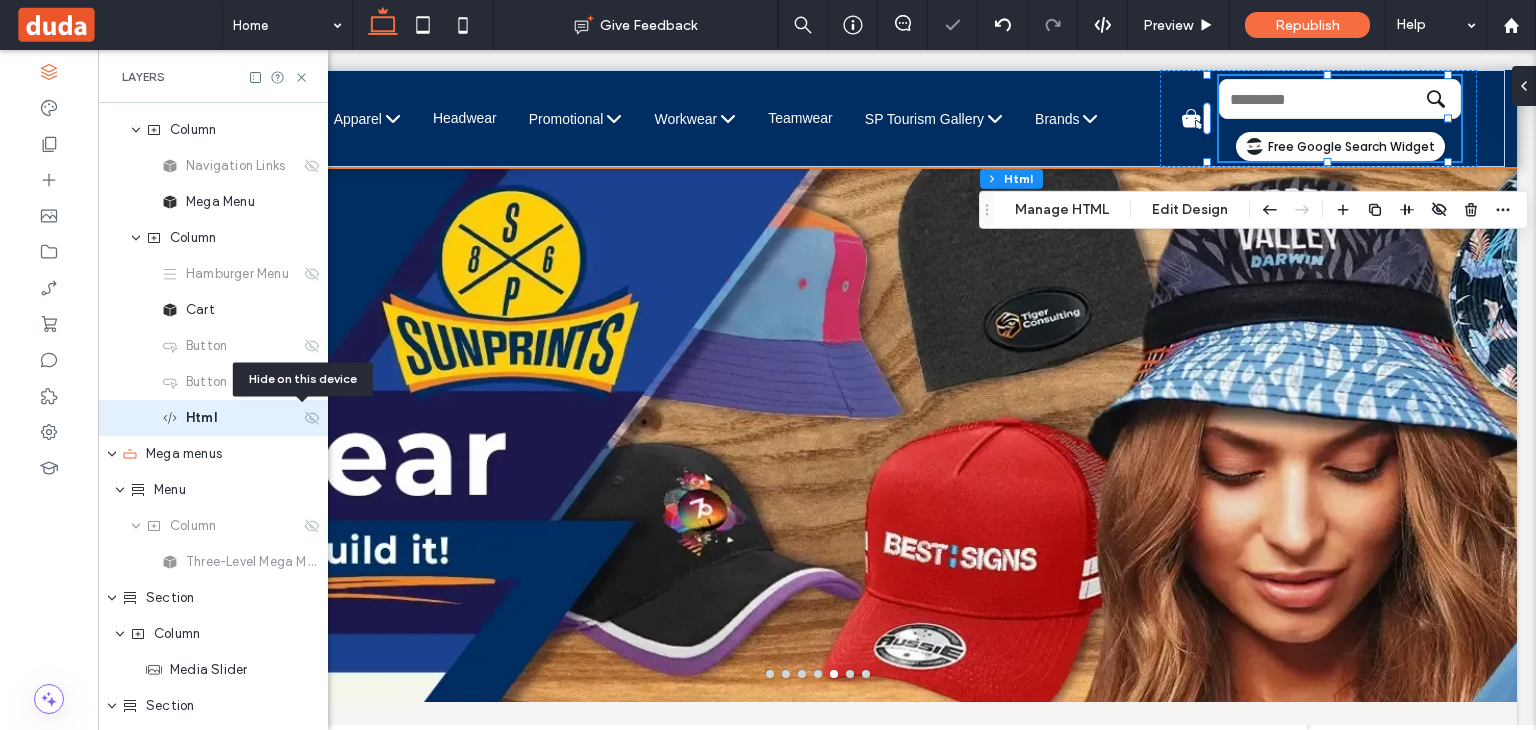 scroll, scrollTop: 136, scrollLeft: 0, axis: vertical 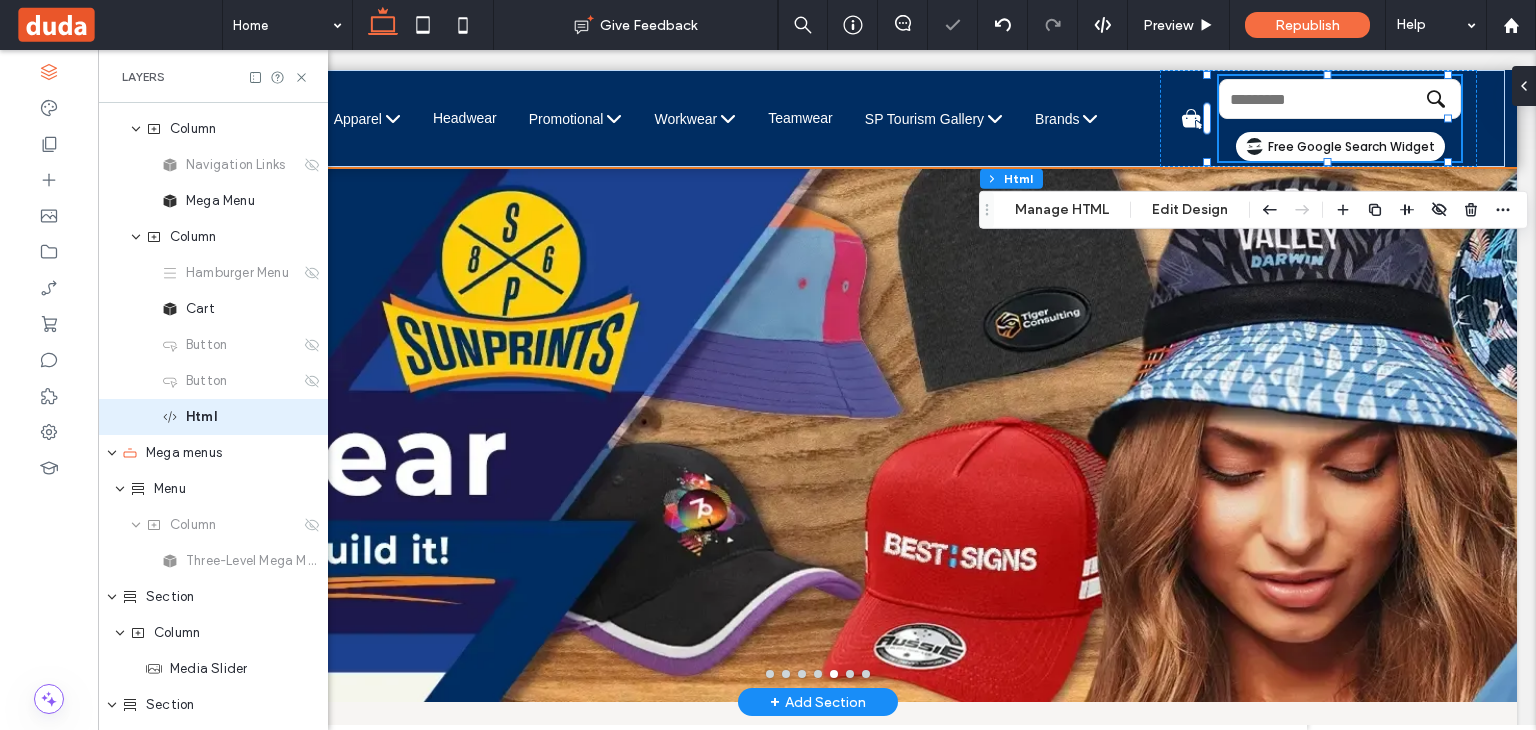 click at bounding box center [818, 448] 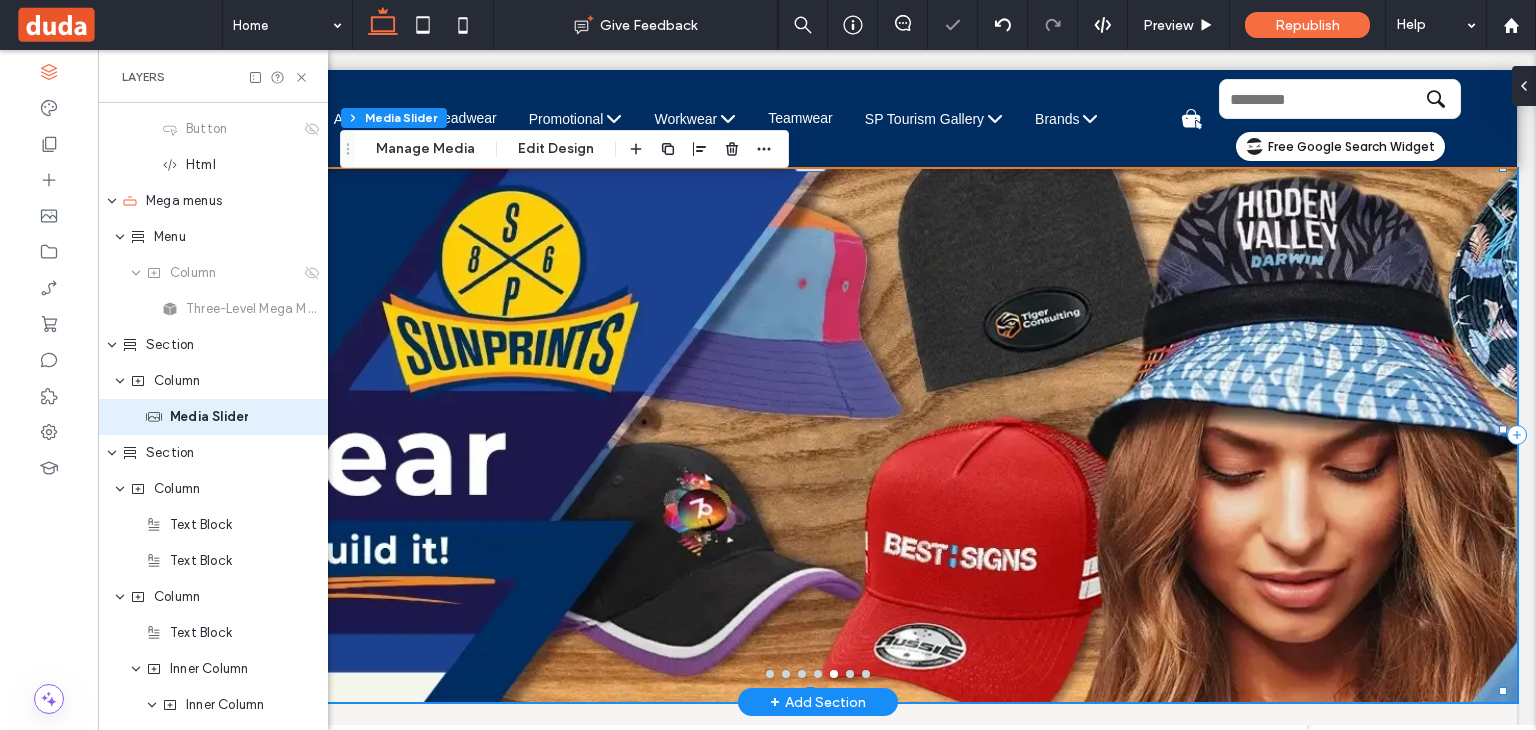 scroll, scrollTop: 388, scrollLeft: 0, axis: vertical 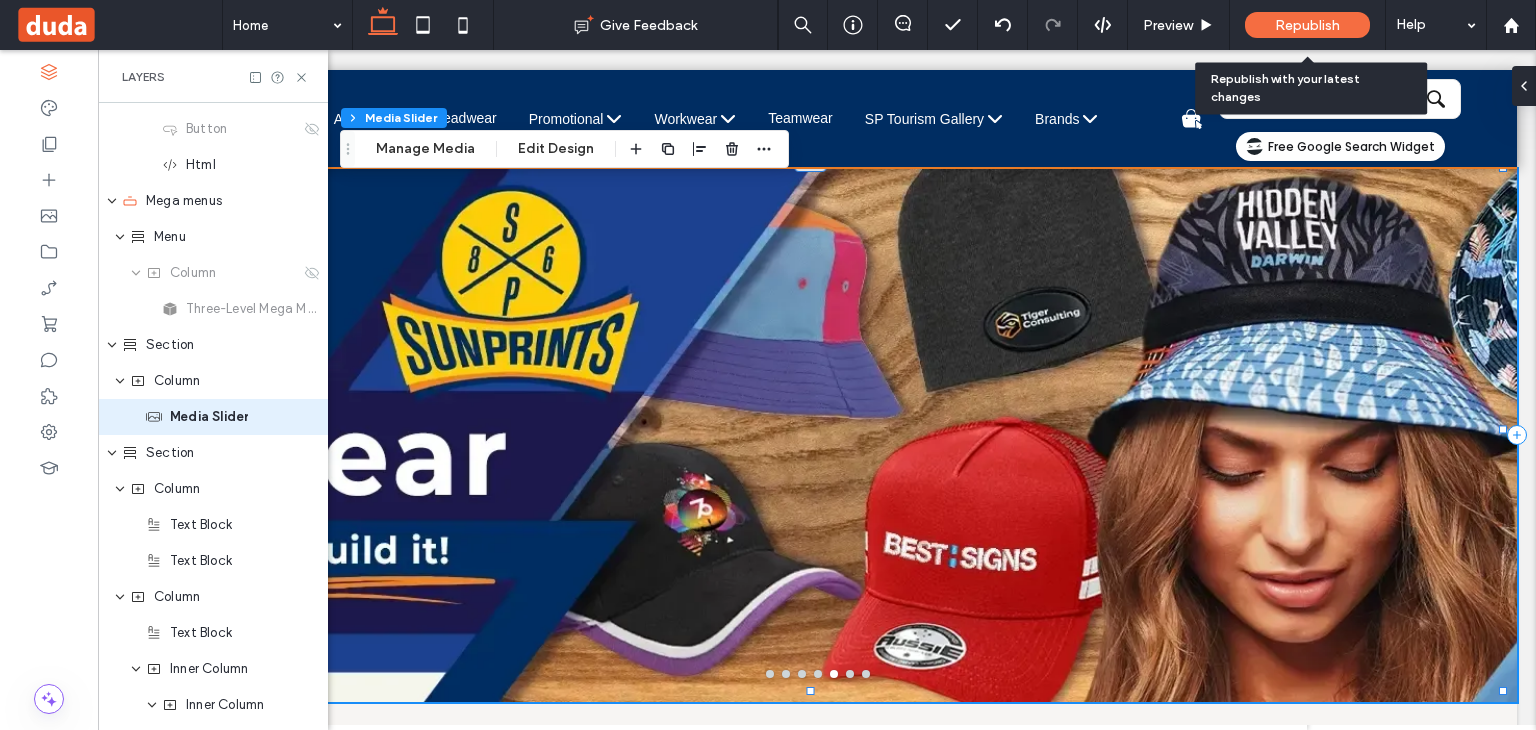 click on "Republish" at bounding box center [1307, 25] 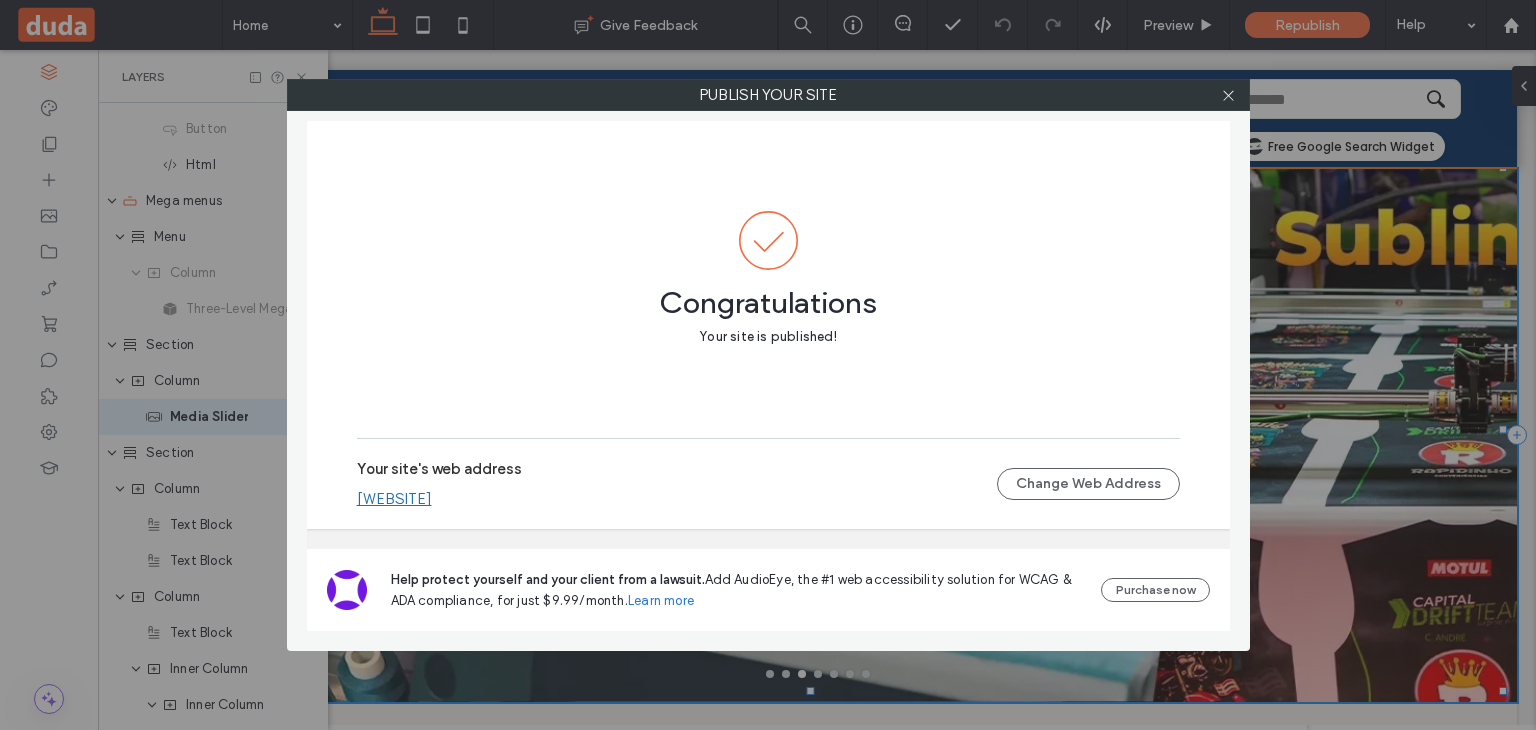 click on "[EMAIL]" at bounding box center (394, 499) 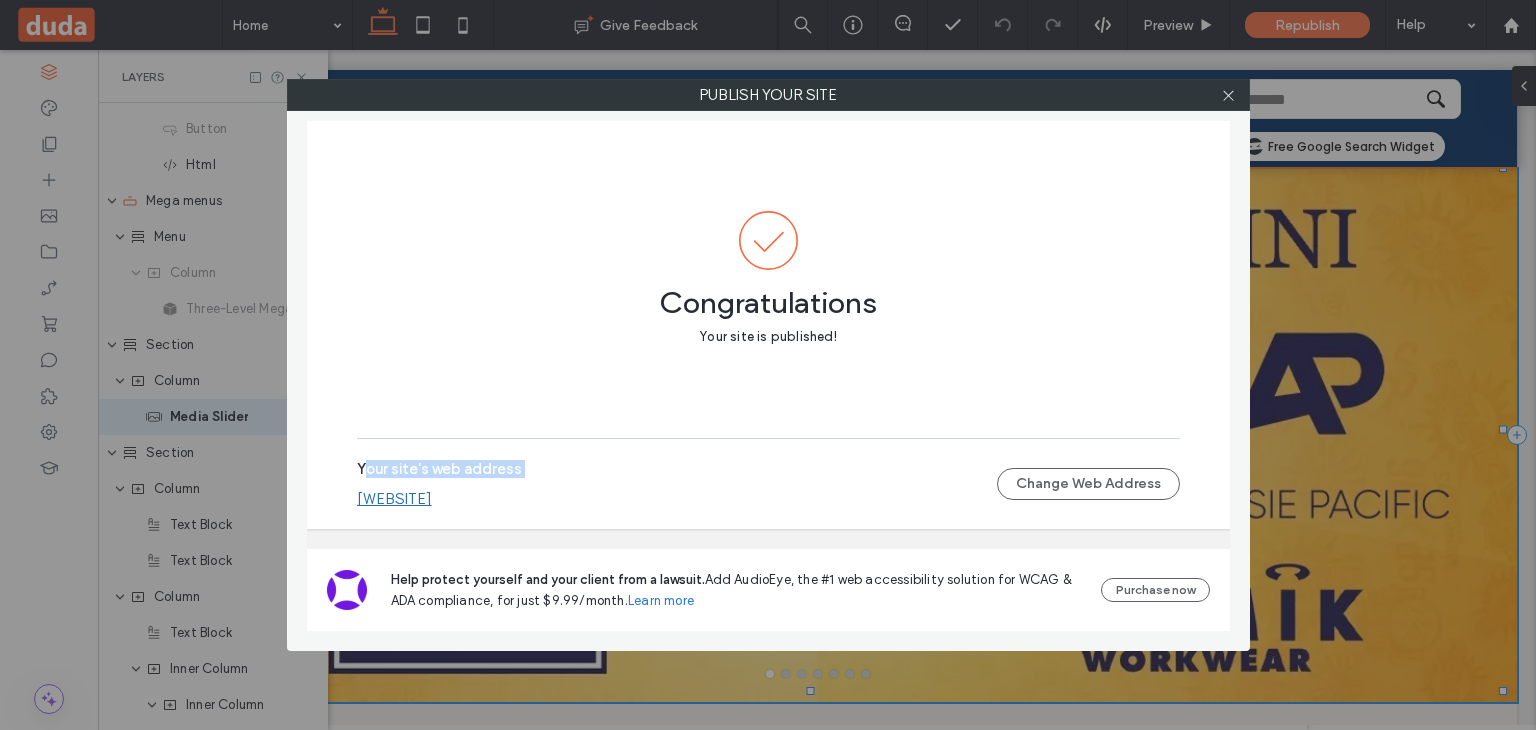 drag, startPoint x: 553, startPoint y: 509, endPoint x: 368, endPoint y: 481, distance: 187.10692 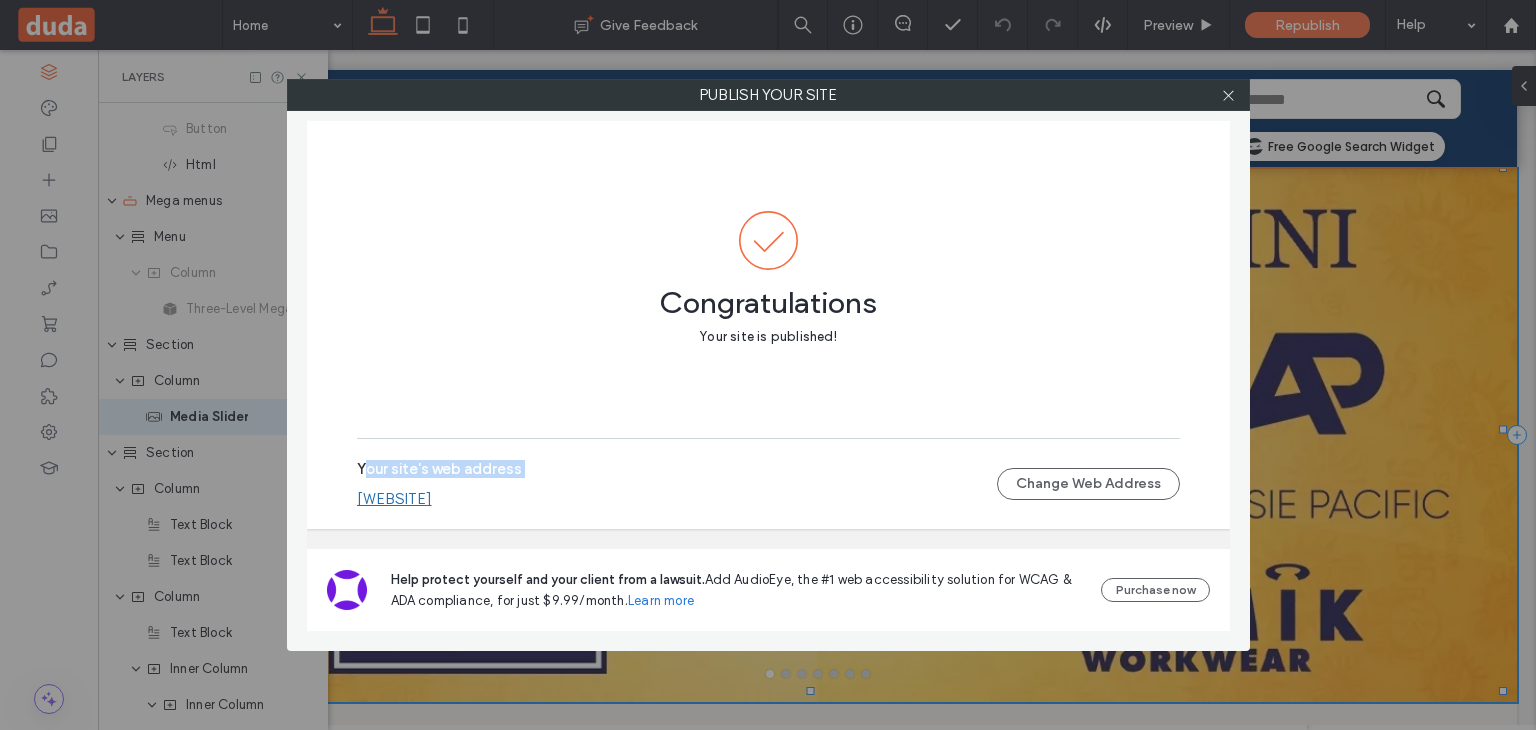 click on "[EMAIL]" at bounding box center (677, 499) 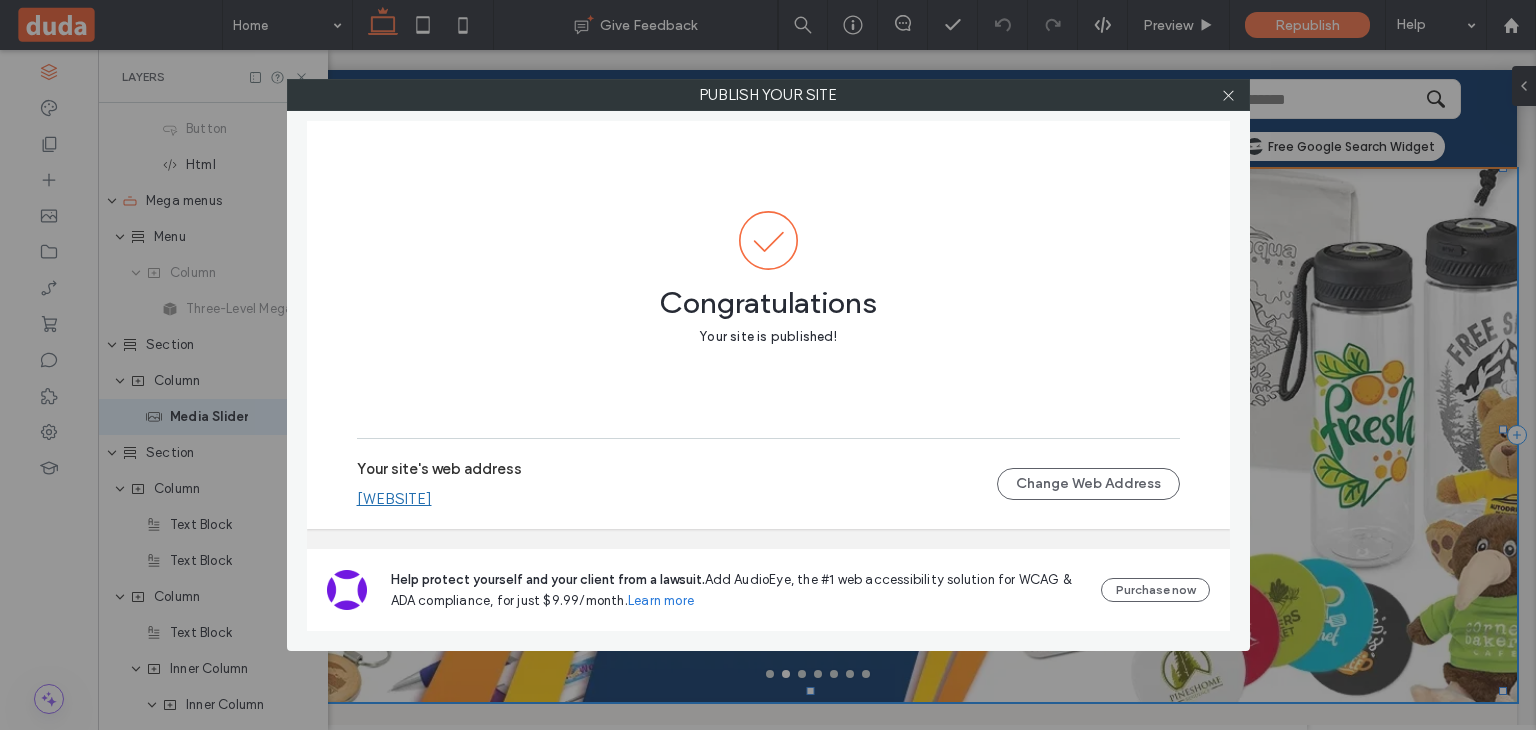 drag, startPoint x: 558, startPoint y: 499, endPoint x: 327, endPoint y: 515, distance: 231.55345 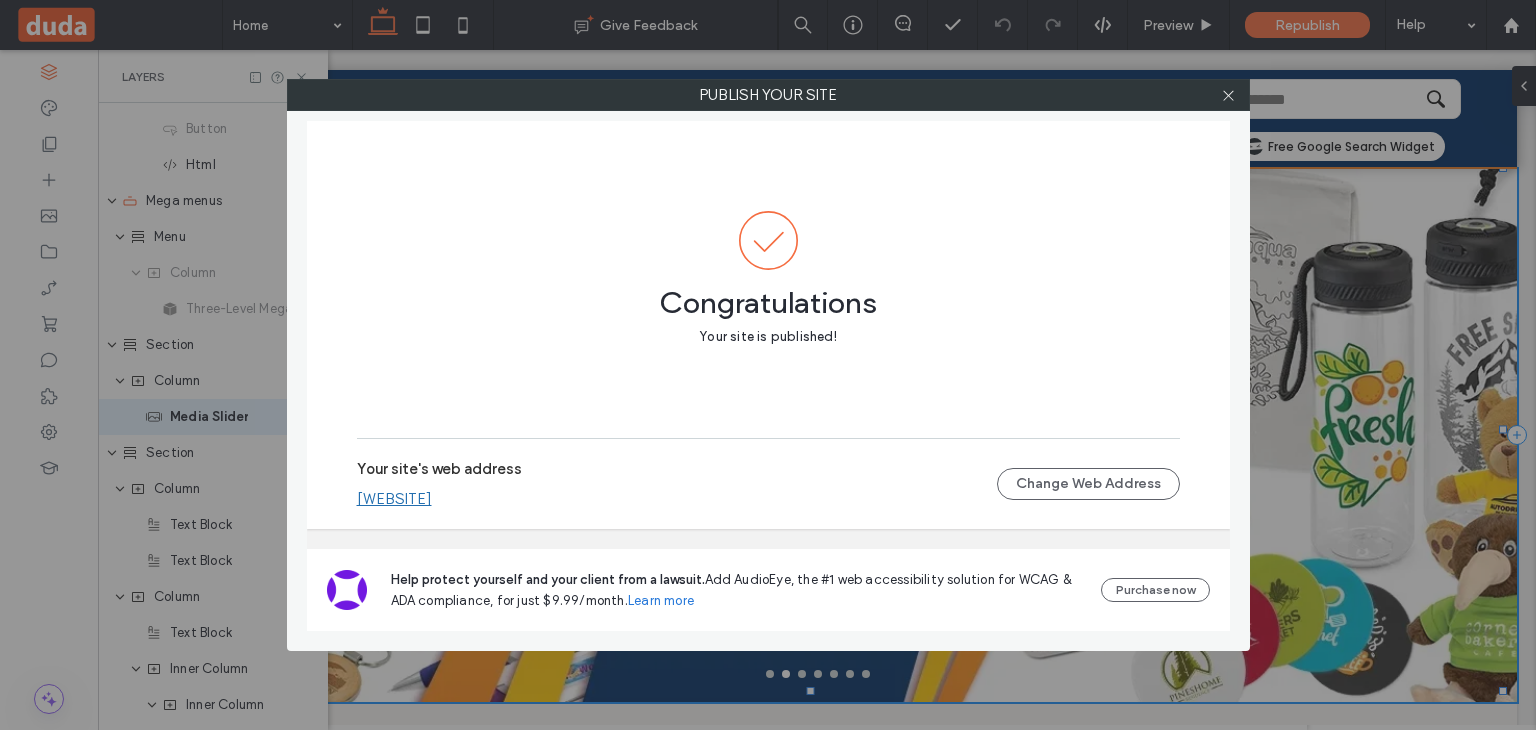 drag, startPoint x: 351, startPoint y: 505, endPoint x: 536, endPoint y: 503, distance: 185.0108 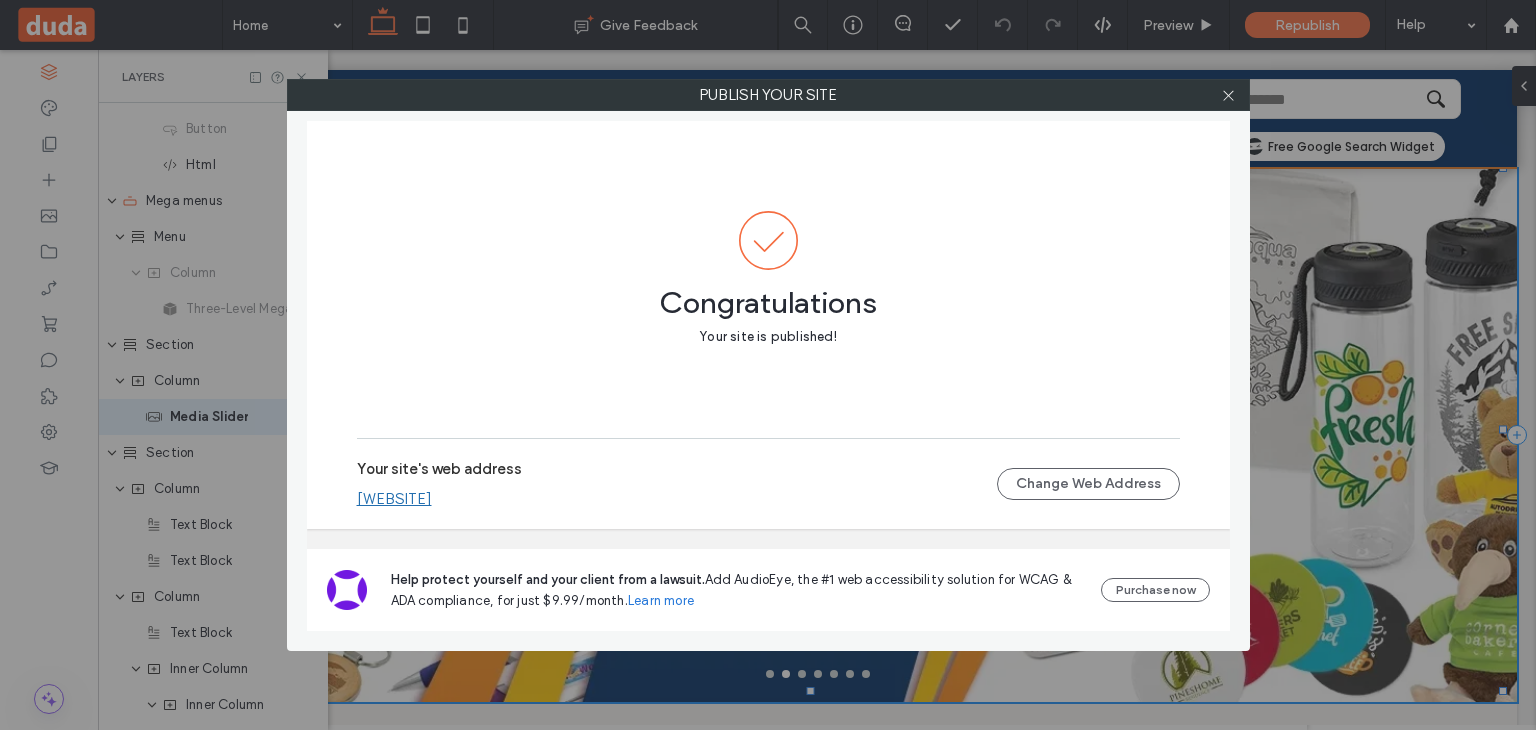 drag, startPoint x: 529, startPoint y: 500, endPoint x: 356, endPoint y: 499, distance: 173.00288 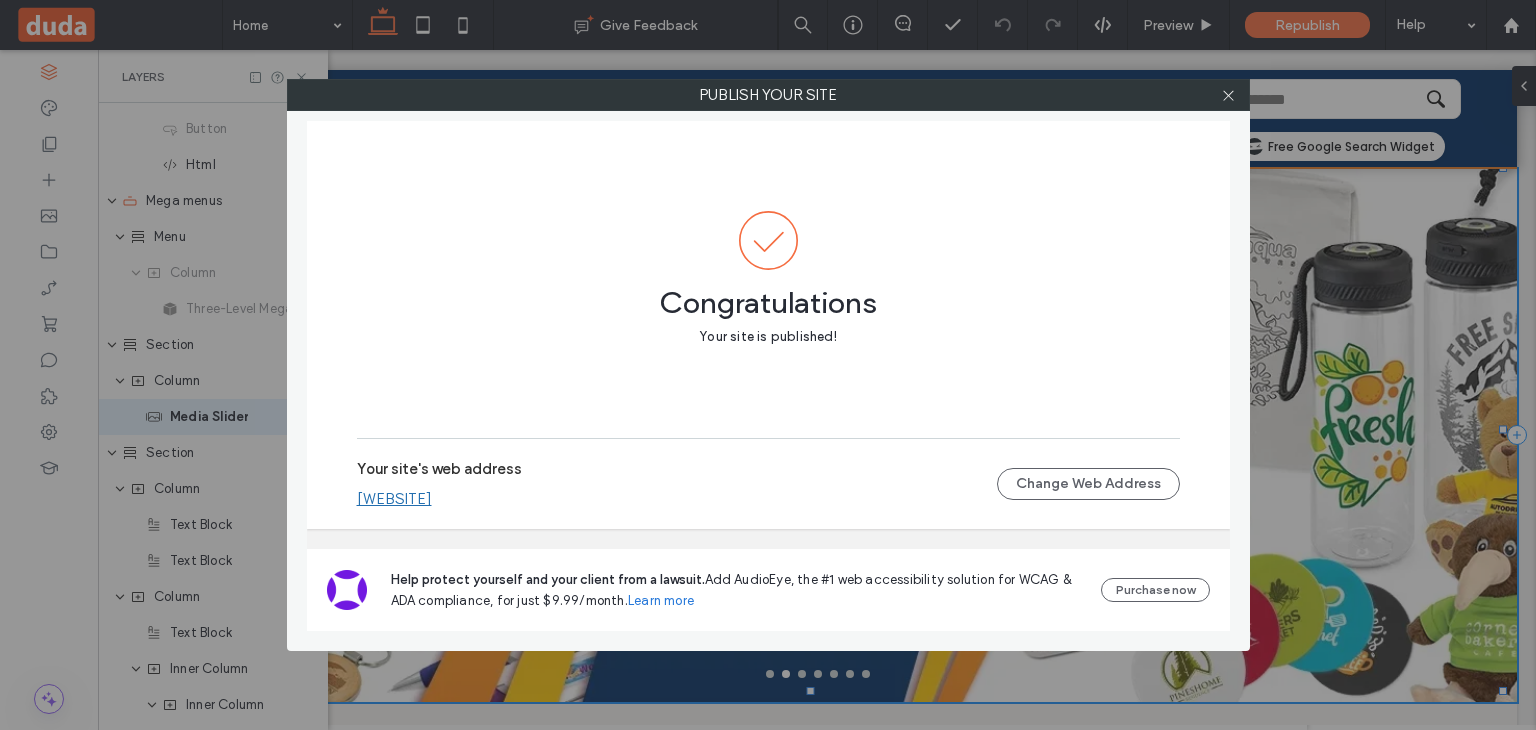 click on "[EMAIL]" at bounding box center [677, 499] 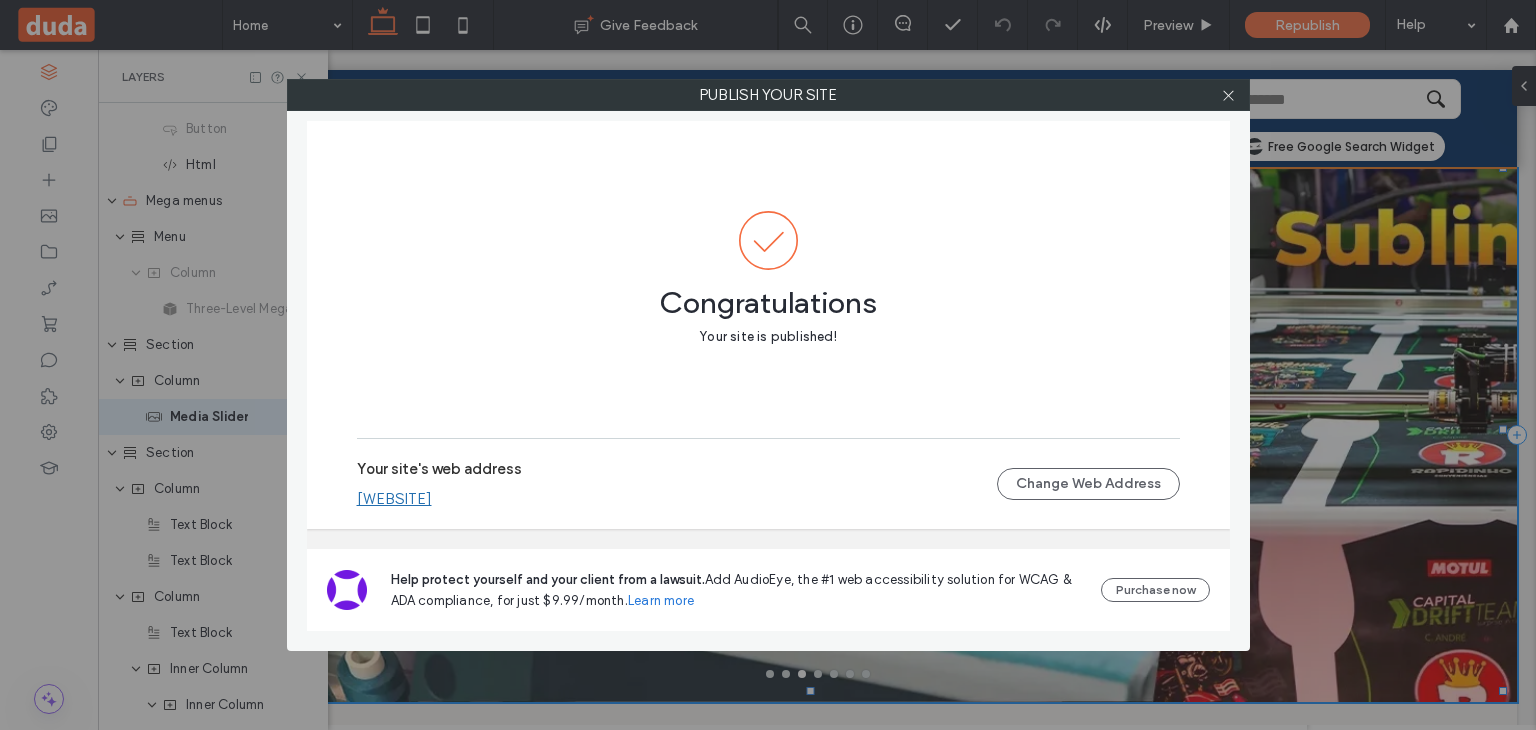click on "[EMAIL]" at bounding box center (394, 499) 